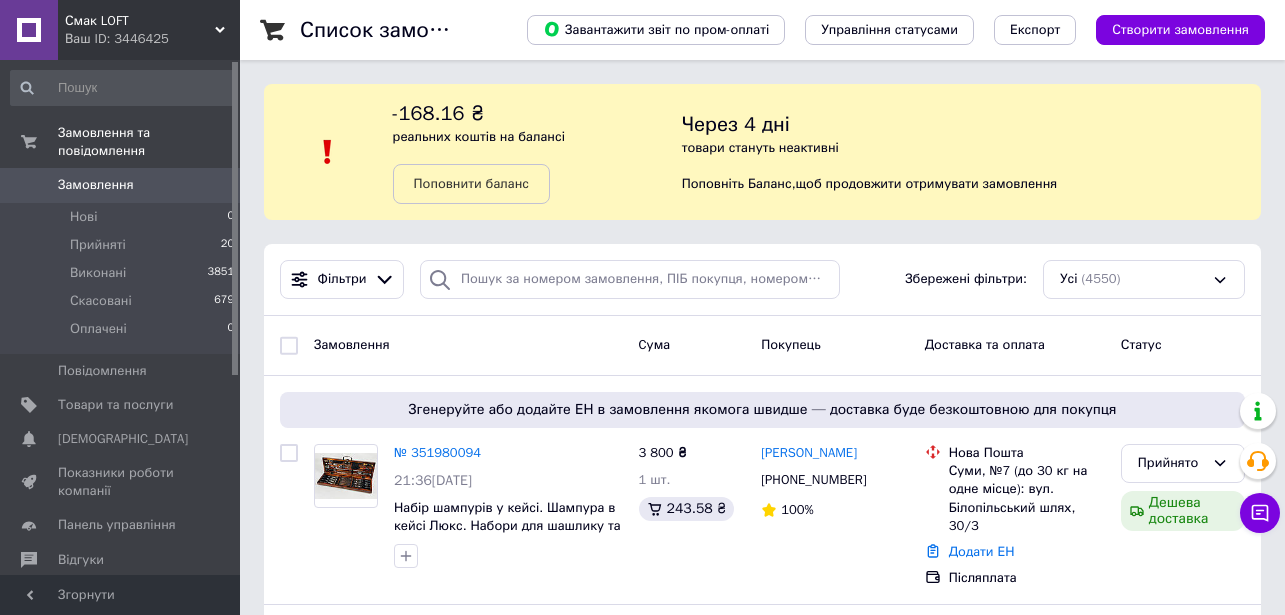 click on "Прийняті" at bounding box center [98, 245] 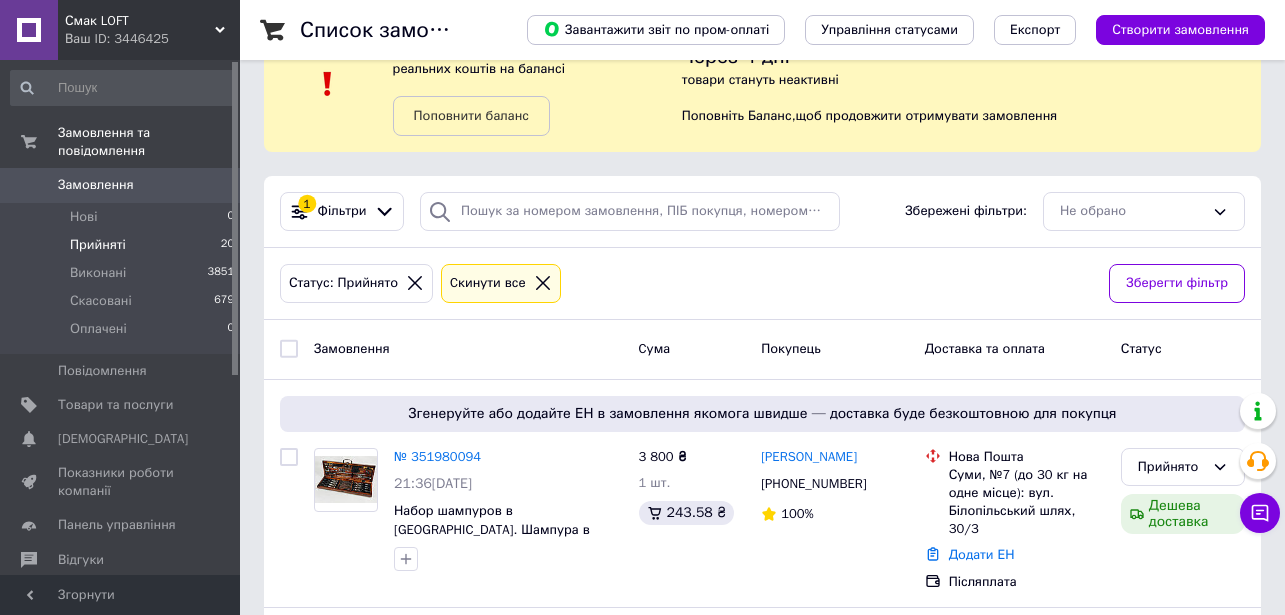 scroll, scrollTop: 120, scrollLeft: 0, axis: vertical 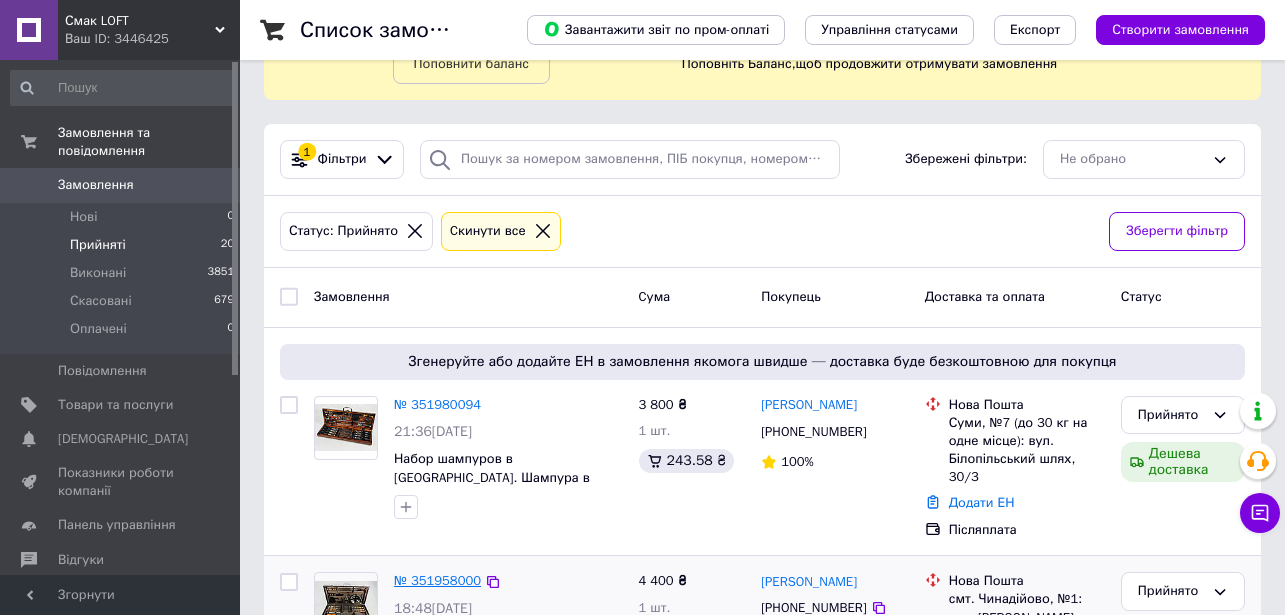 click on "№ 351958000" at bounding box center [437, 580] 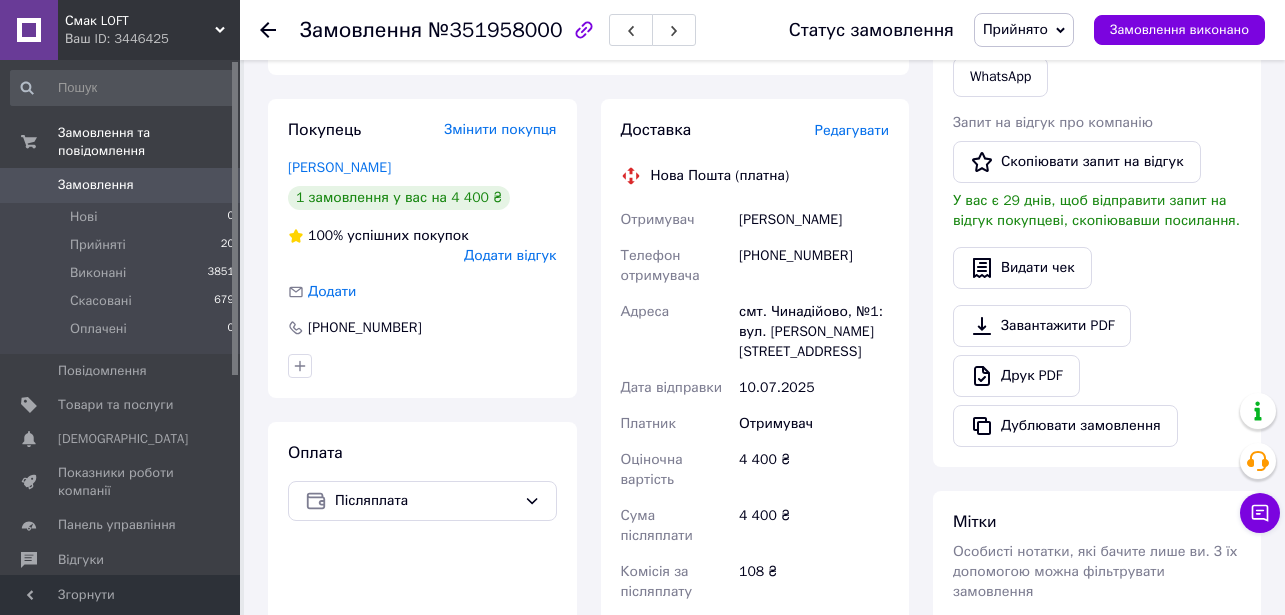 scroll, scrollTop: 600, scrollLeft: 0, axis: vertical 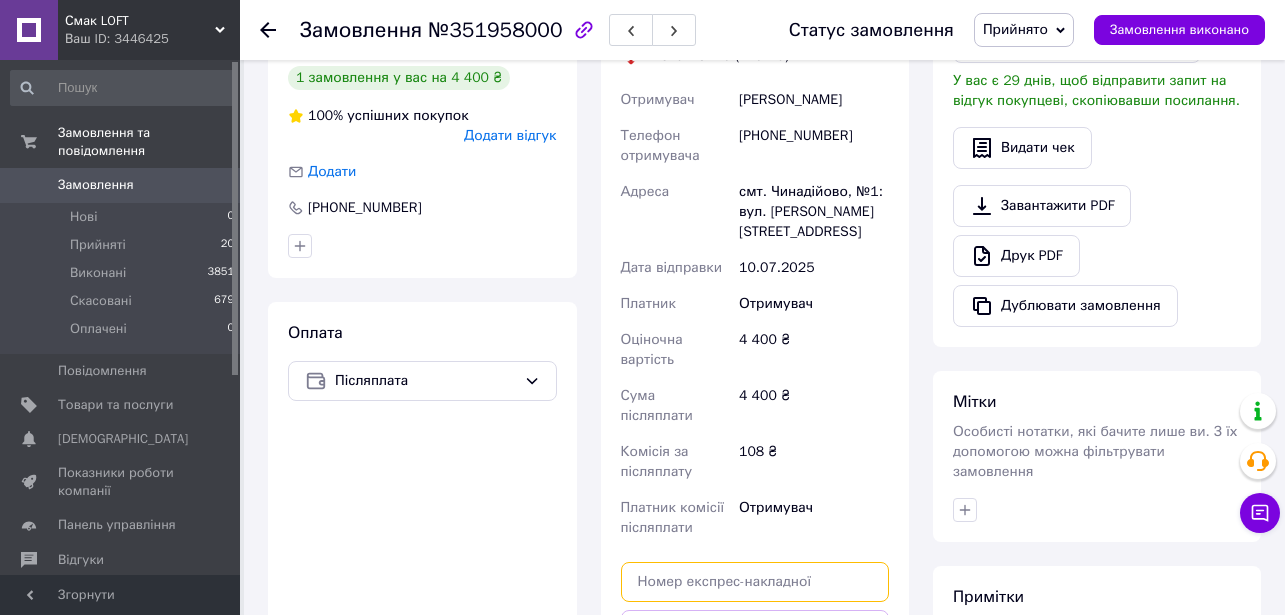click at bounding box center (755, 582) 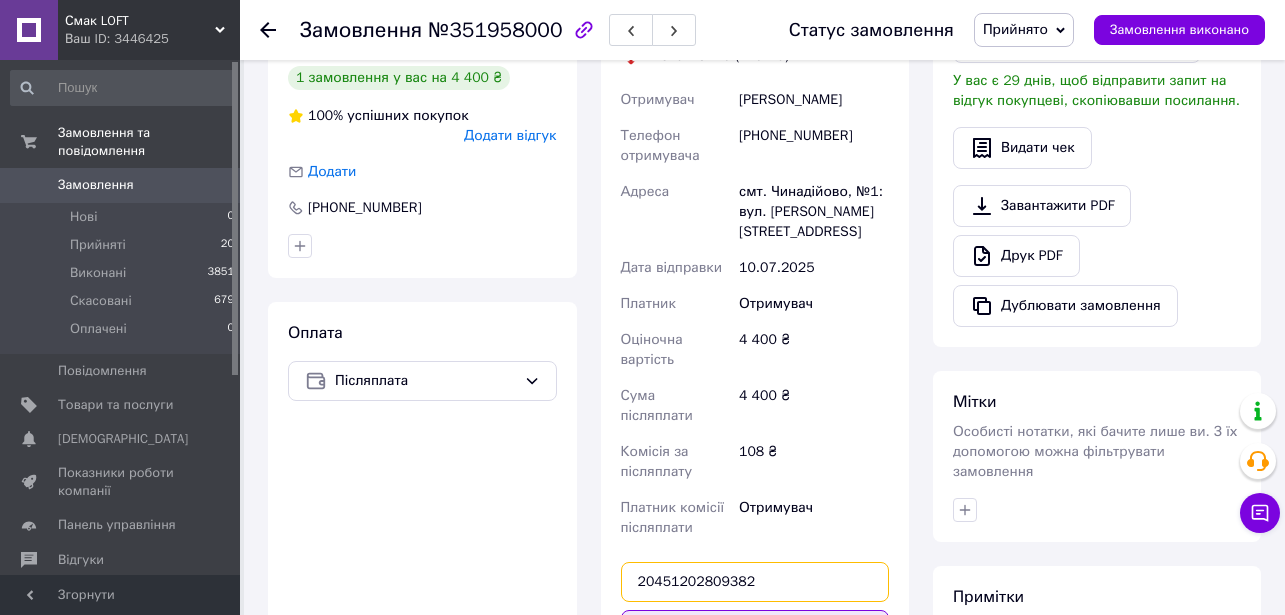 type on "20451202809382" 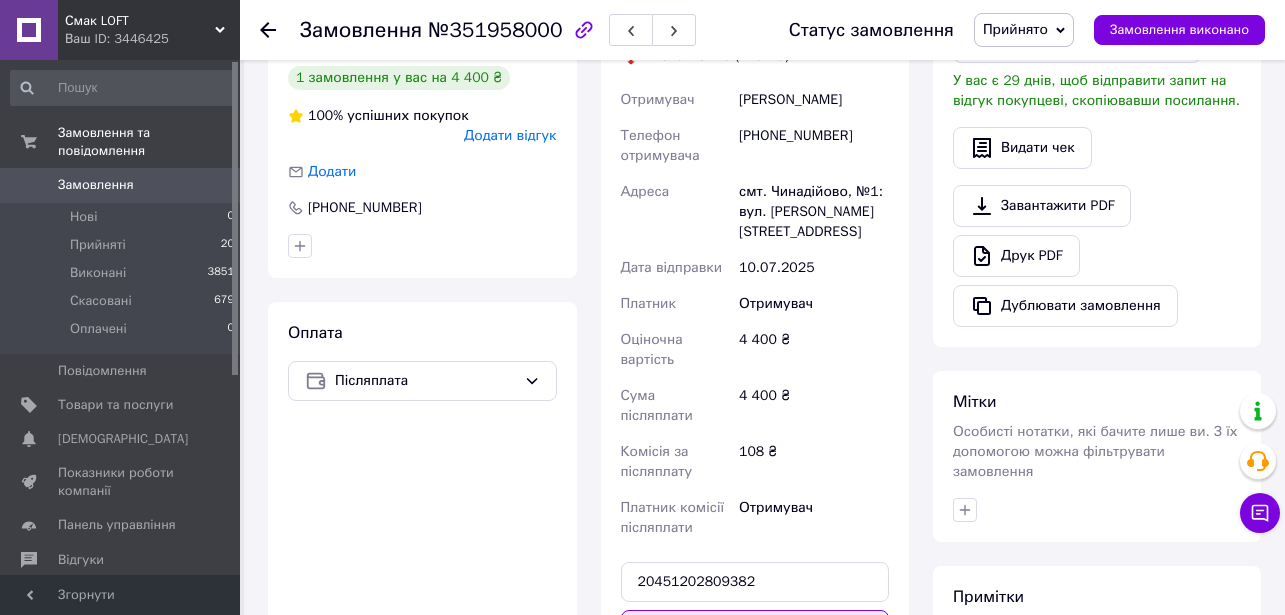 click on "Передати номер" at bounding box center (755, 630) 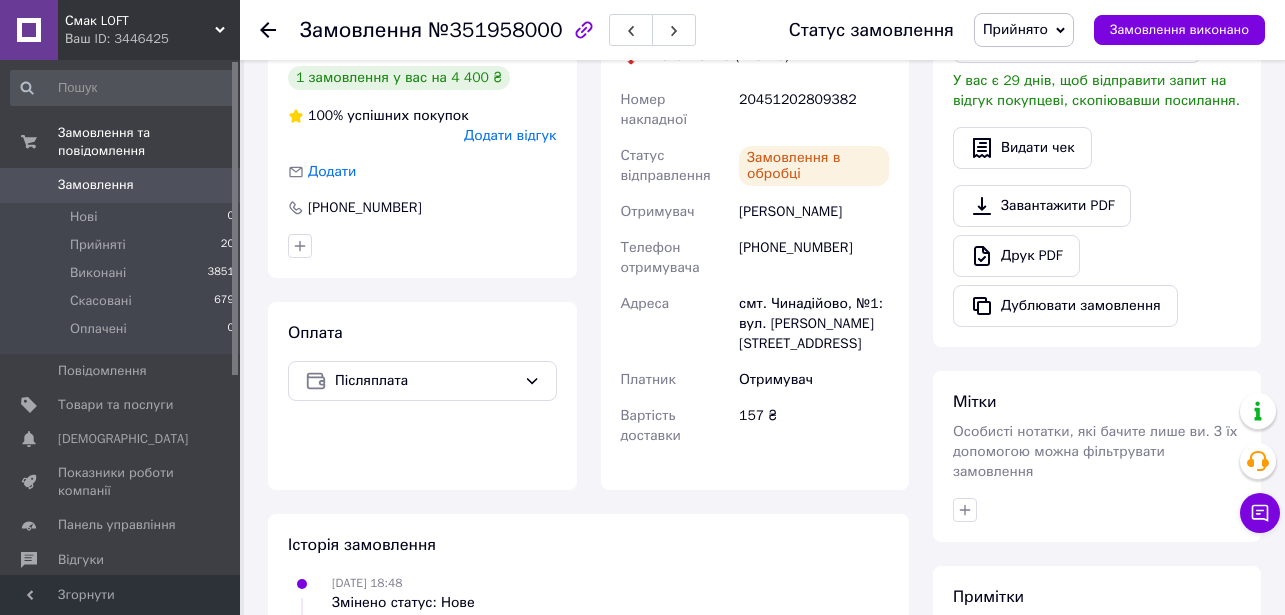 click on "Прийняті" at bounding box center [98, 245] 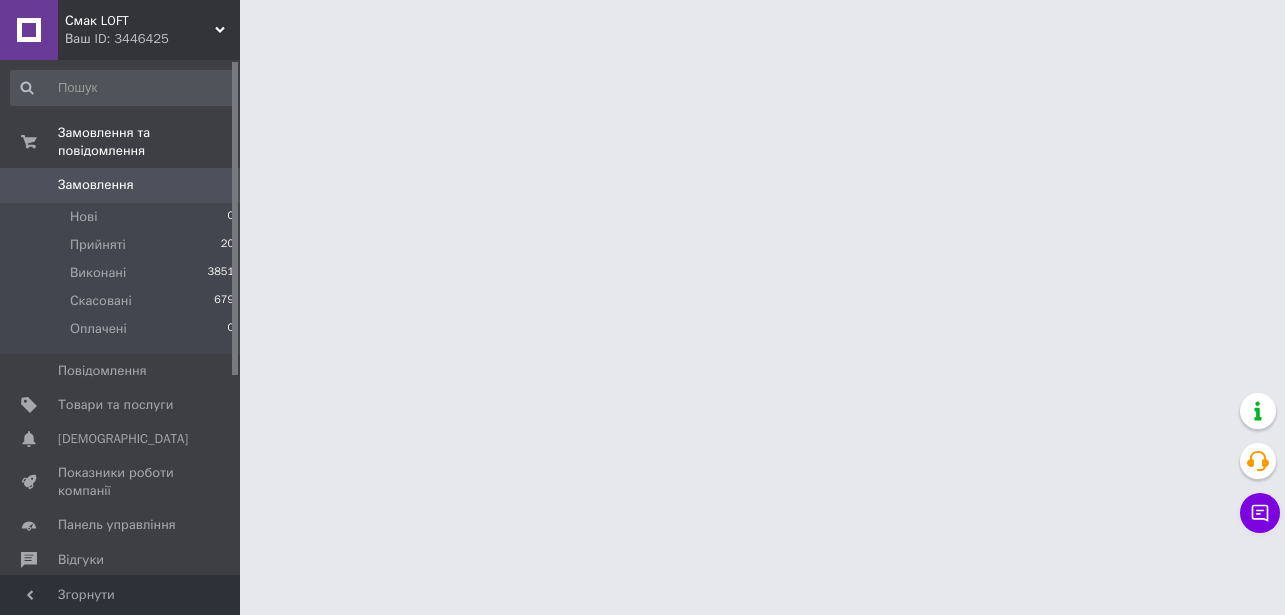 scroll, scrollTop: 0, scrollLeft: 0, axis: both 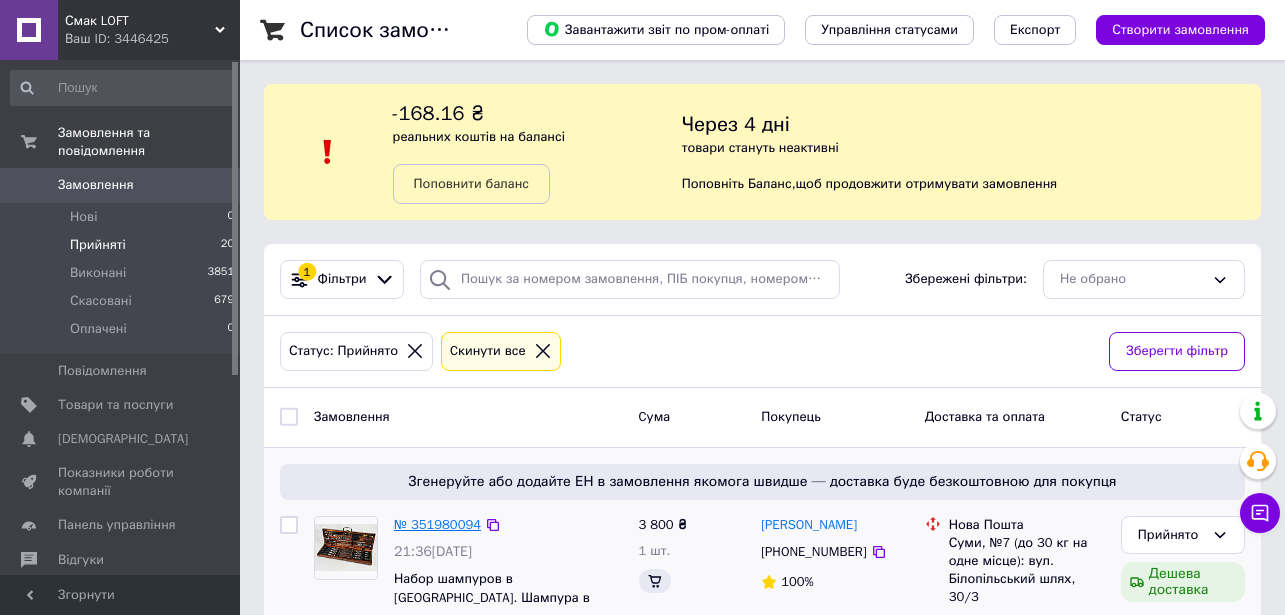 click on "№ 351980094" at bounding box center [437, 524] 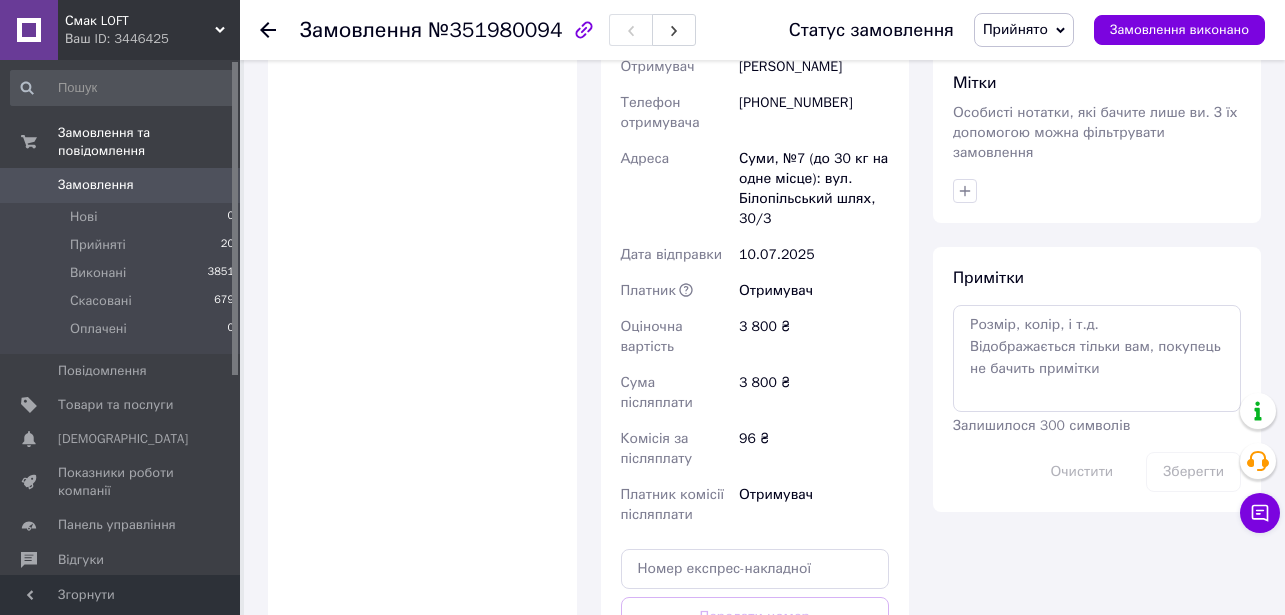 scroll, scrollTop: 960, scrollLeft: 0, axis: vertical 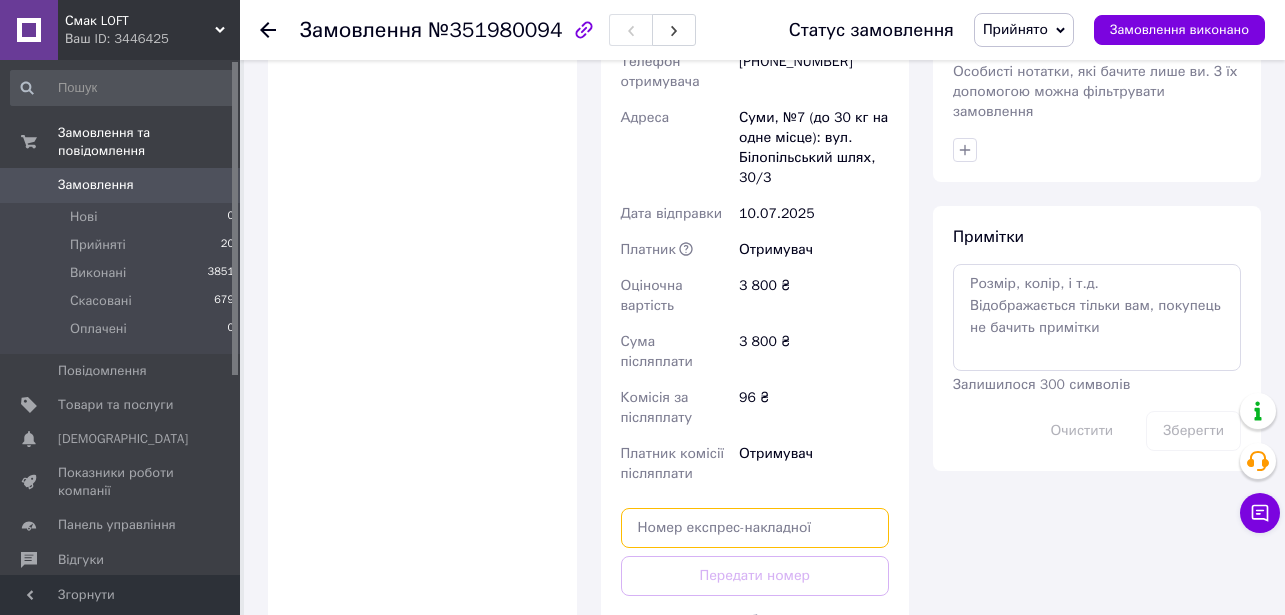 click at bounding box center (755, 528) 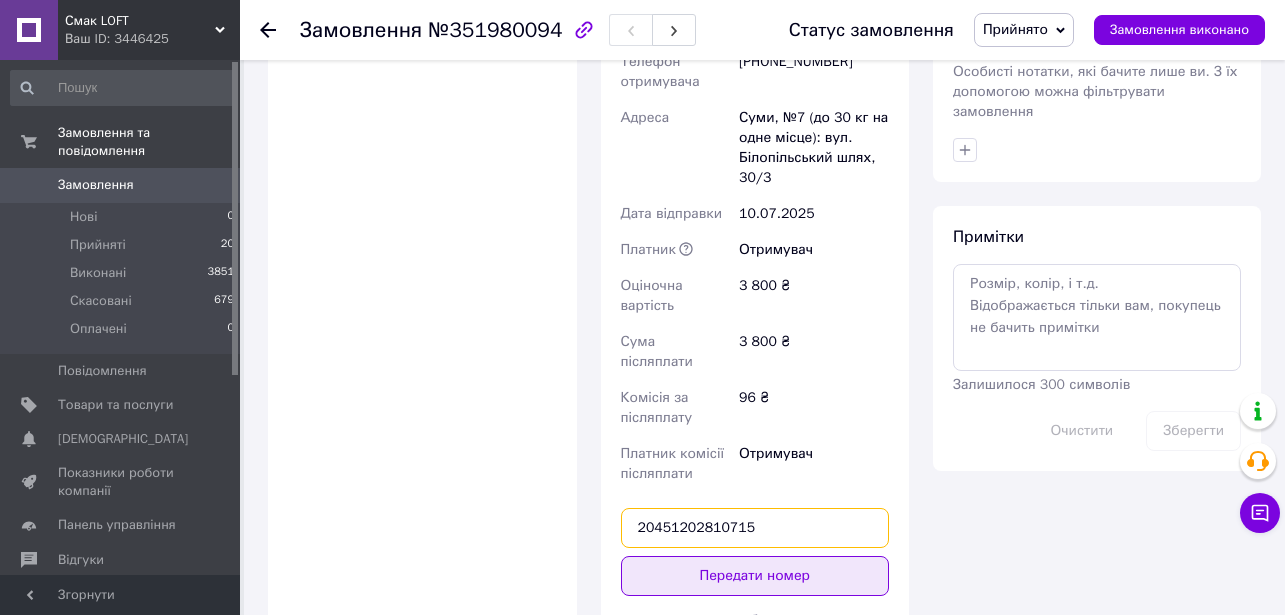 type on "20451202810715" 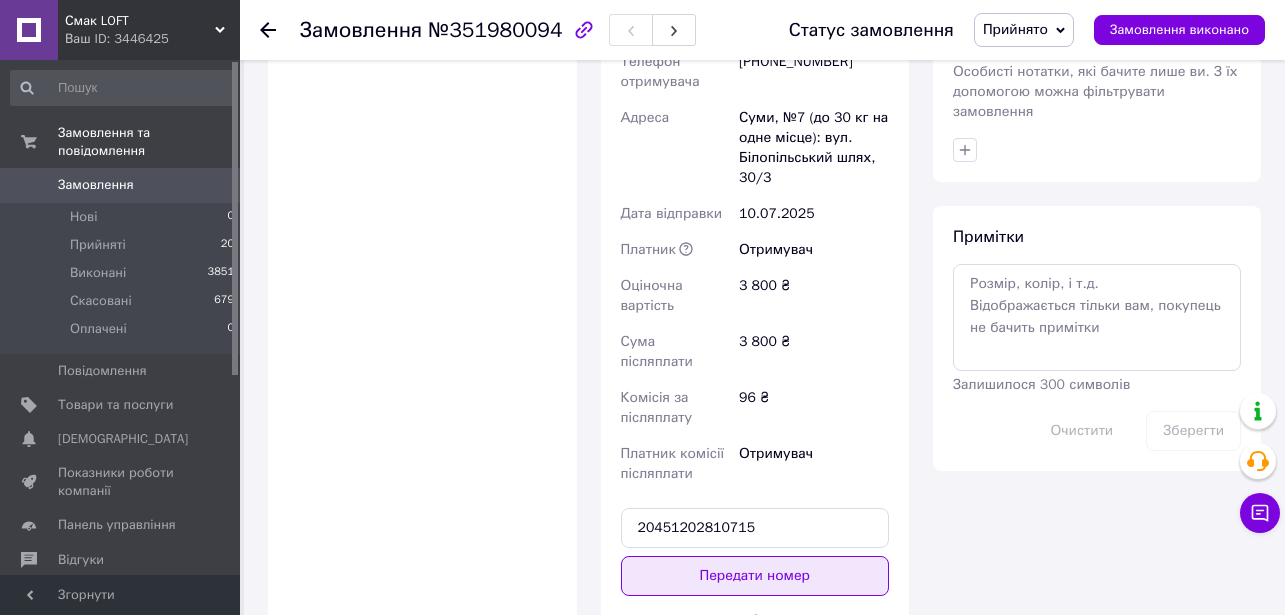 click on "Передати номер" at bounding box center (755, 576) 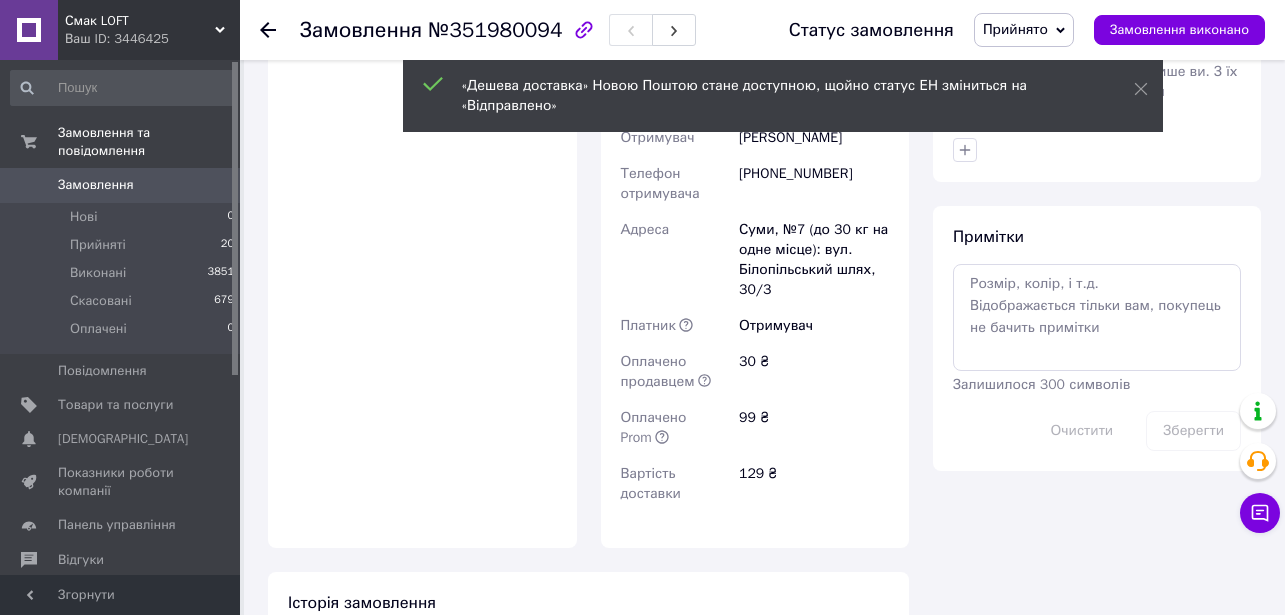 click on "Прийняті" at bounding box center (98, 245) 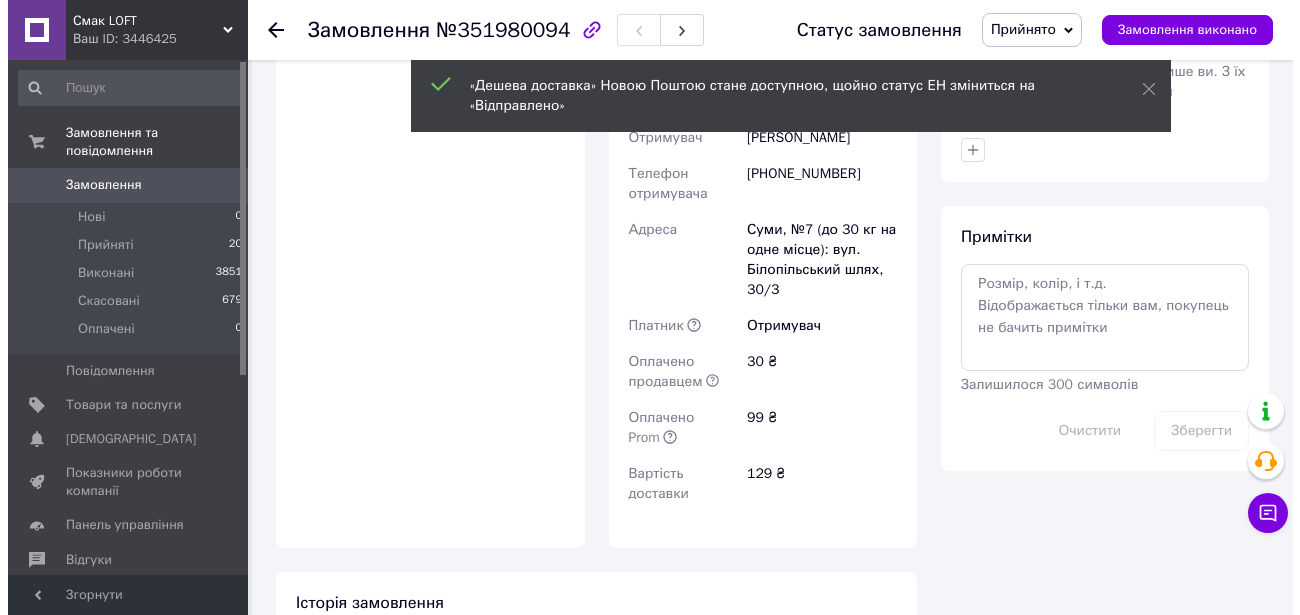 scroll, scrollTop: 0, scrollLeft: 0, axis: both 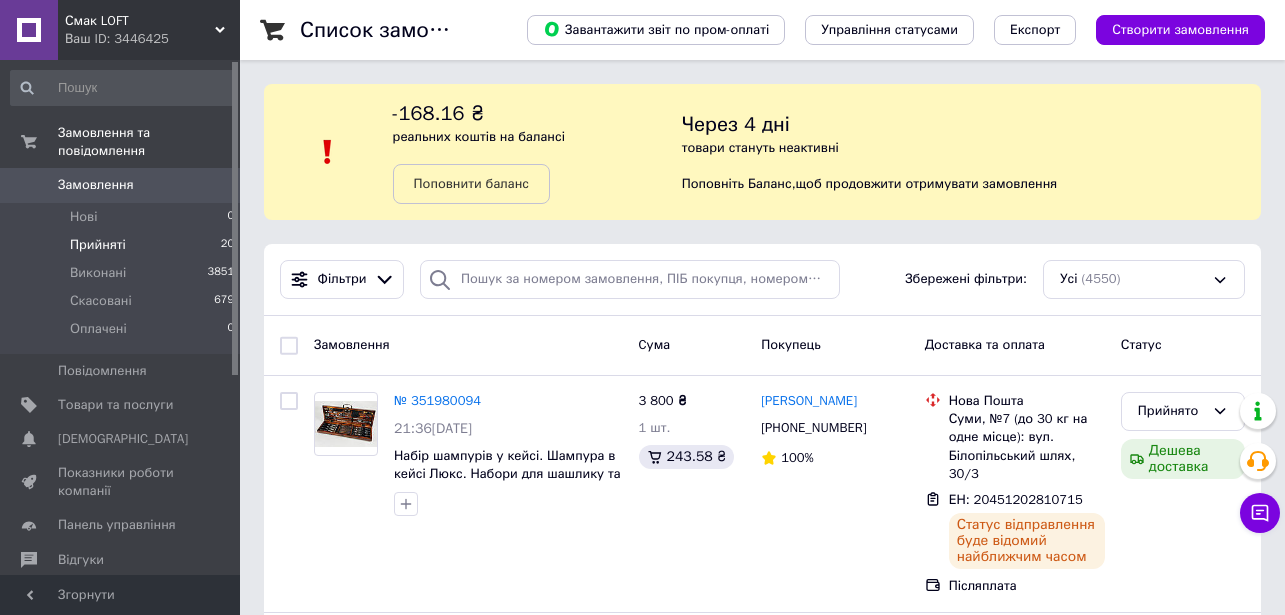 click on "Прийняті 20" at bounding box center (123, 245) 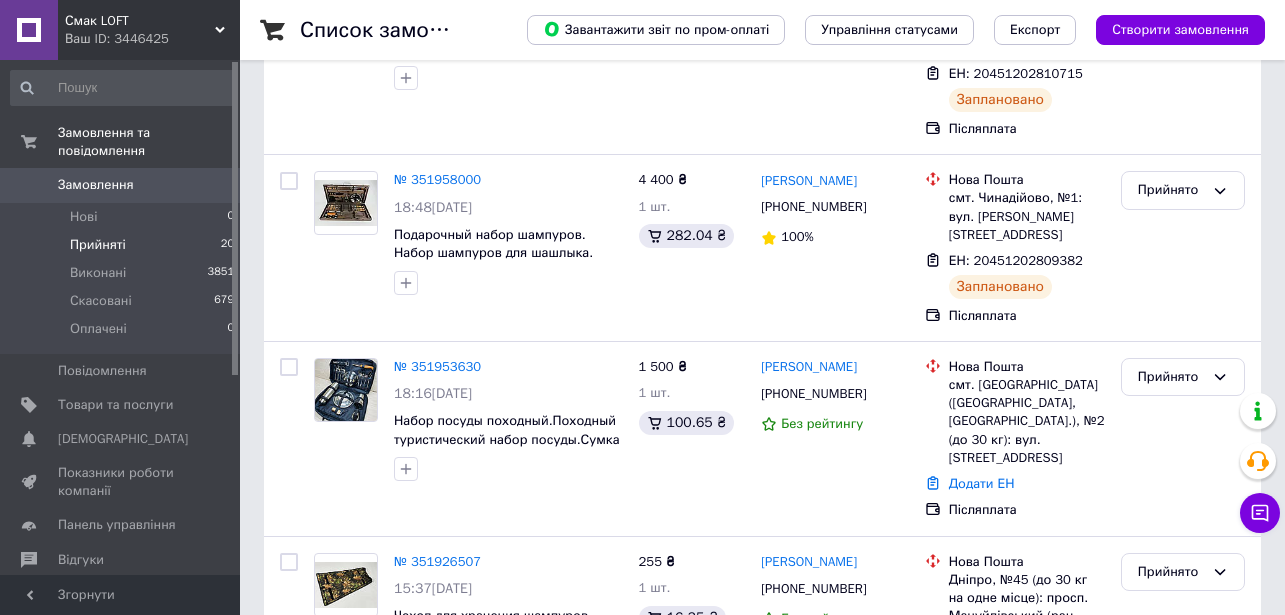 scroll, scrollTop: 720, scrollLeft: 0, axis: vertical 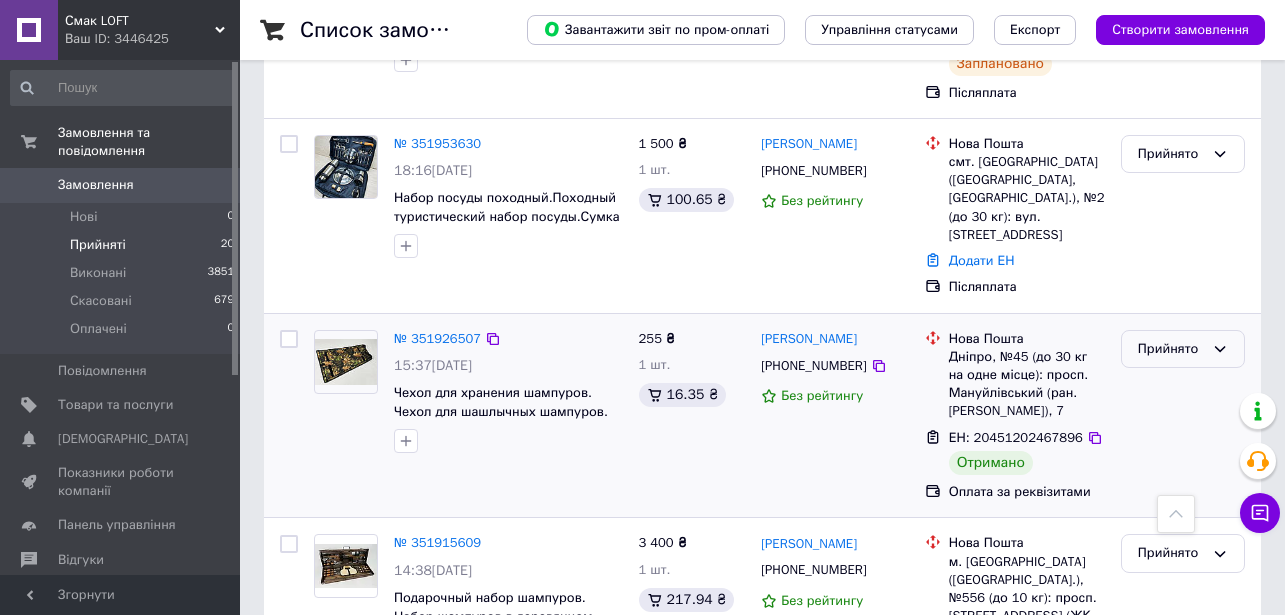 click on "Прийнято" at bounding box center (1183, 349) 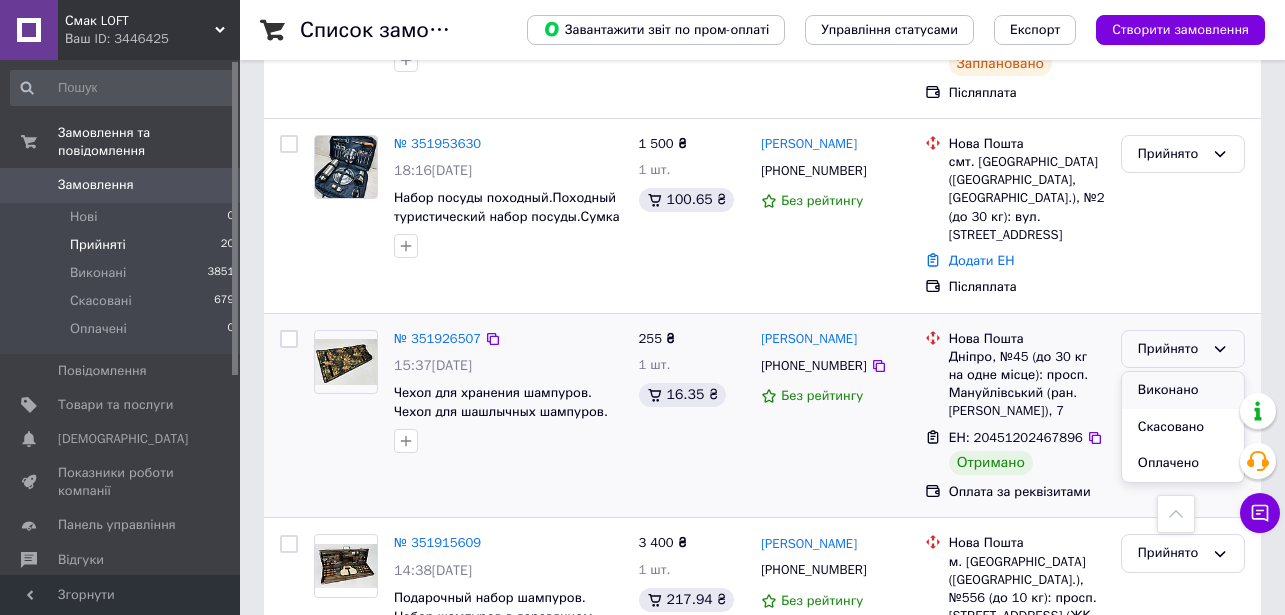 click on "Виконано" at bounding box center [1183, 390] 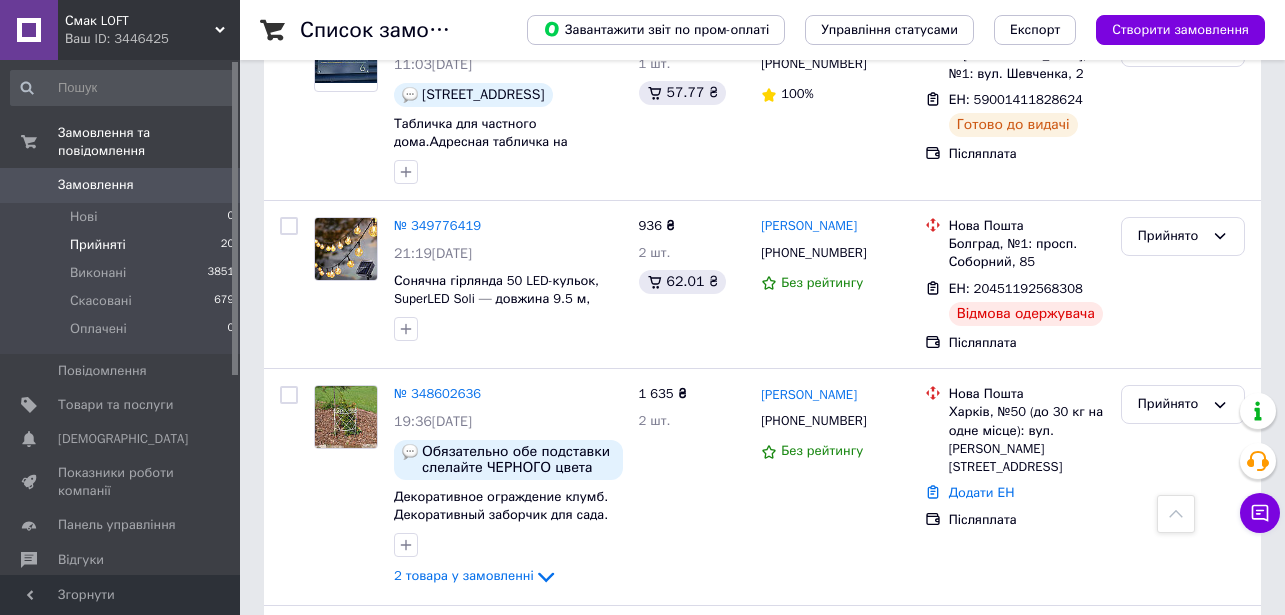 scroll, scrollTop: 2666, scrollLeft: 0, axis: vertical 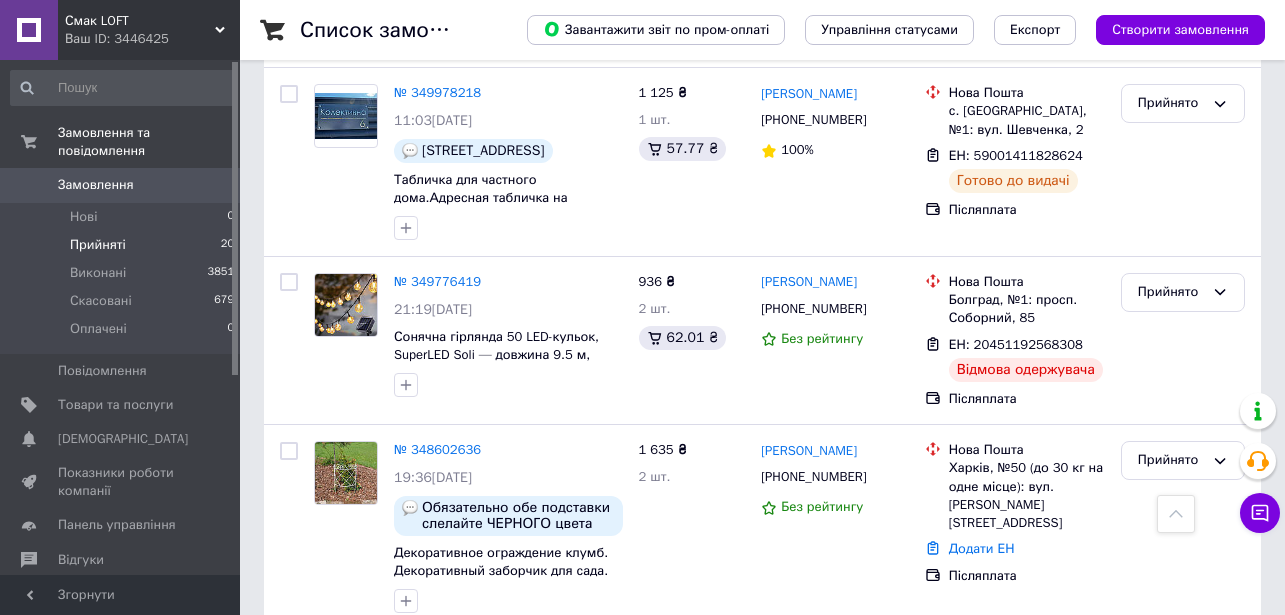 click on "Замовлення 0" at bounding box center [123, 185] 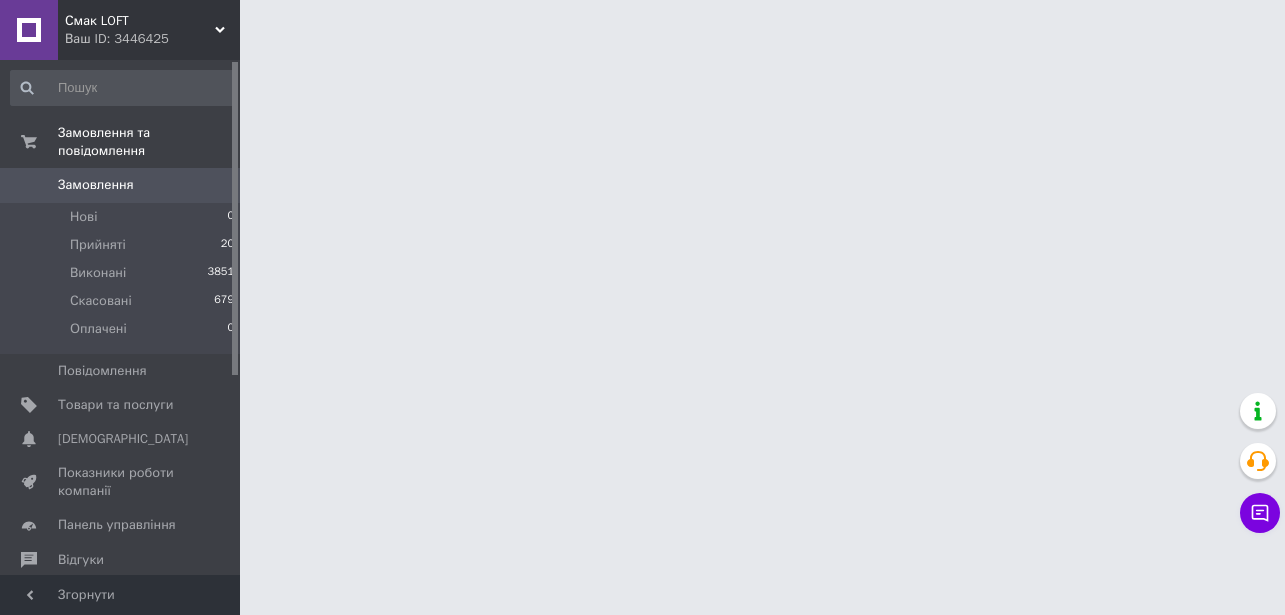 scroll, scrollTop: 0, scrollLeft: 0, axis: both 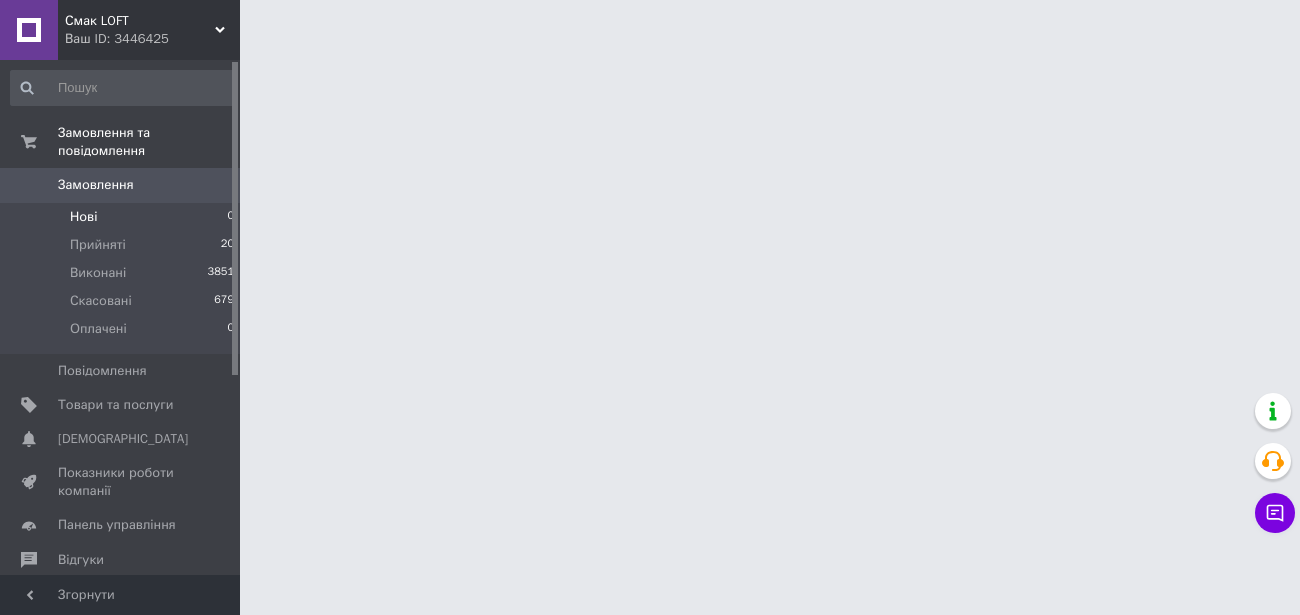 click on "Нові" at bounding box center [83, 217] 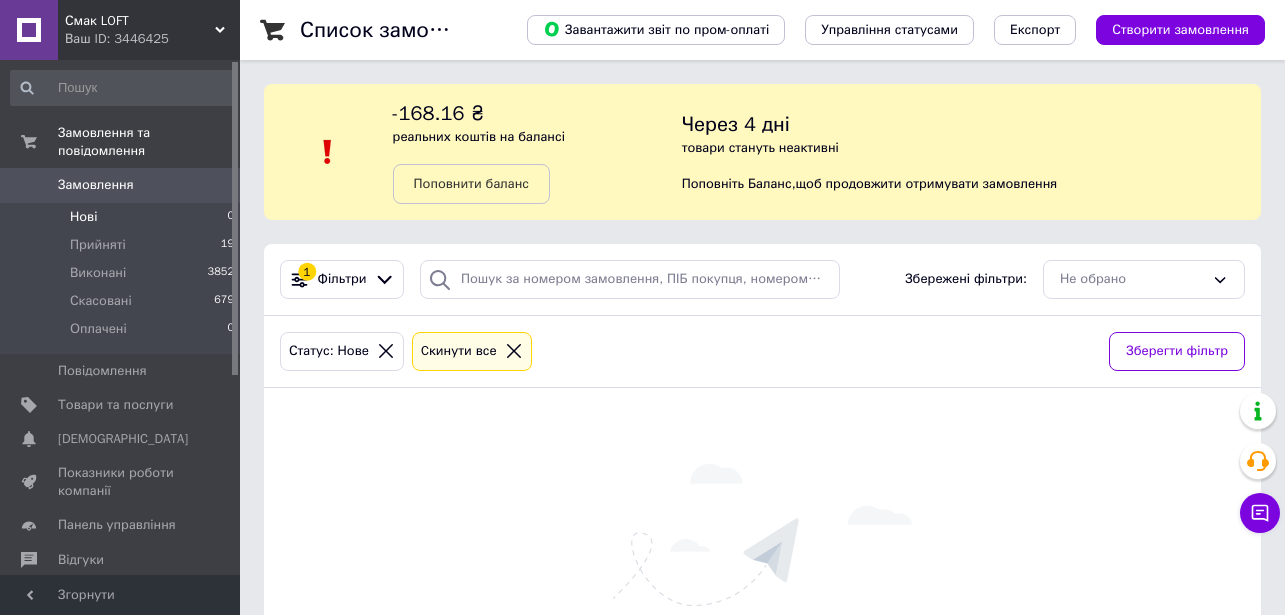 click on "Нові" at bounding box center (83, 217) 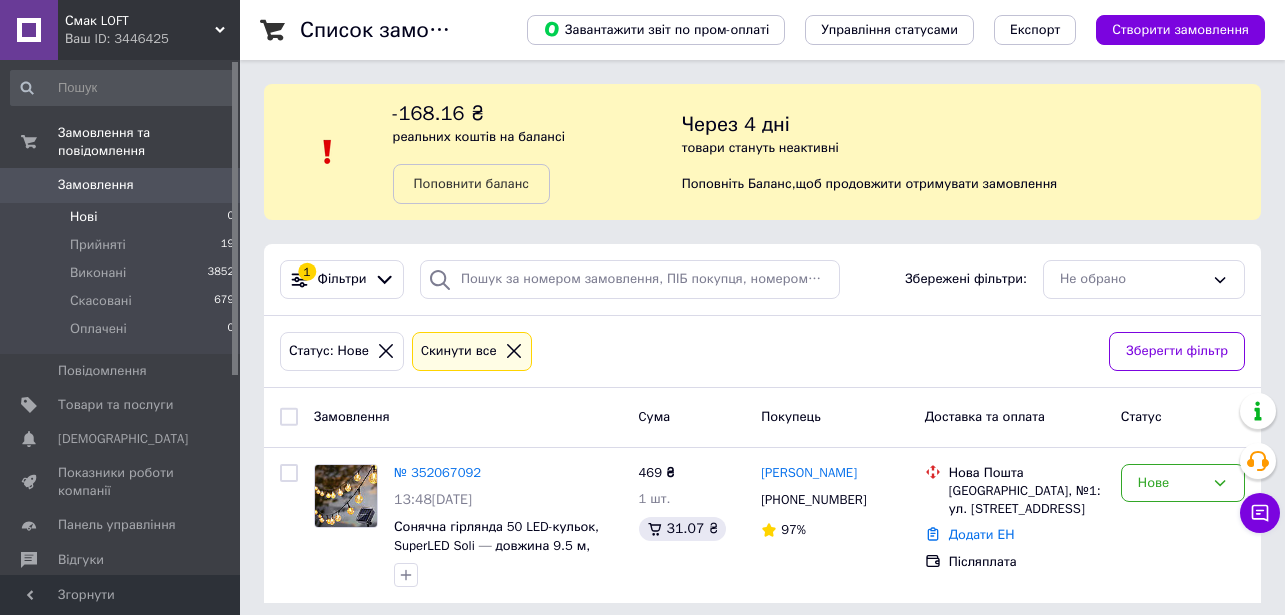 click on "Нові" at bounding box center (83, 217) 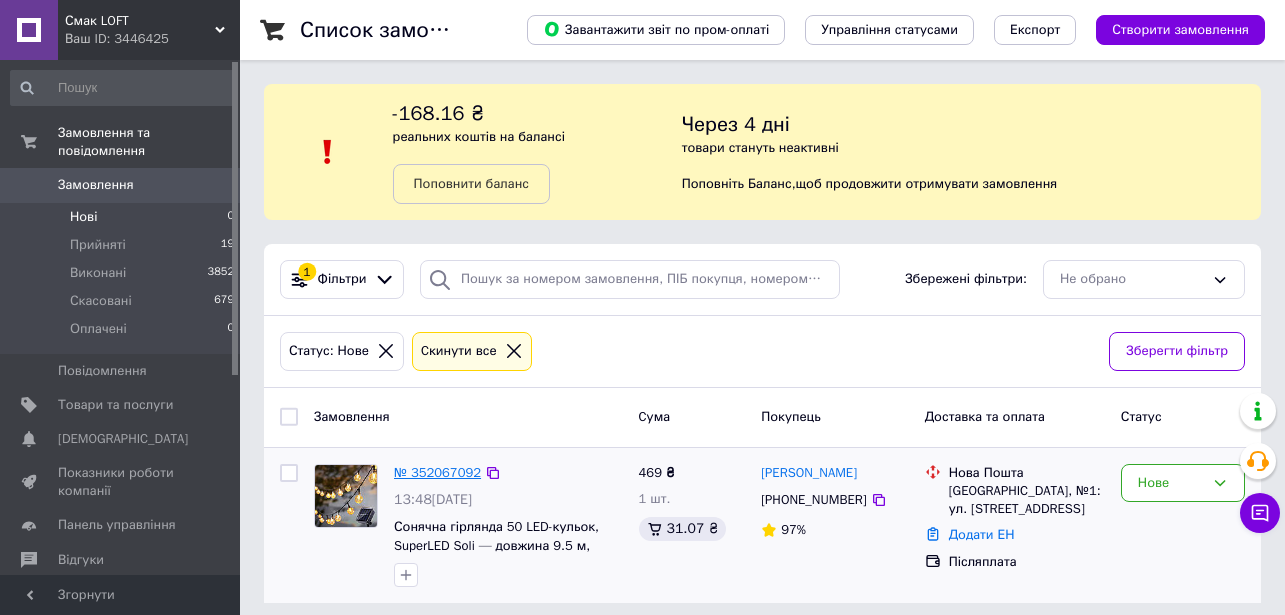 click on "№ 352067092" at bounding box center [437, 472] 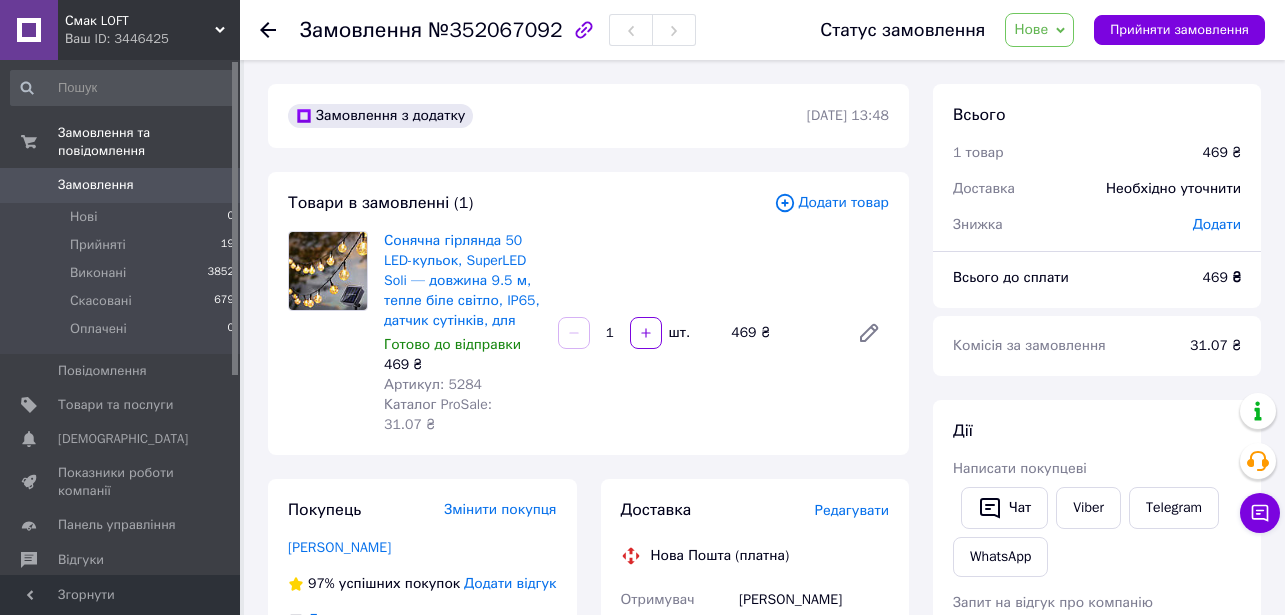 click on "Артикул: 5284" at bounding box center [433, 384] 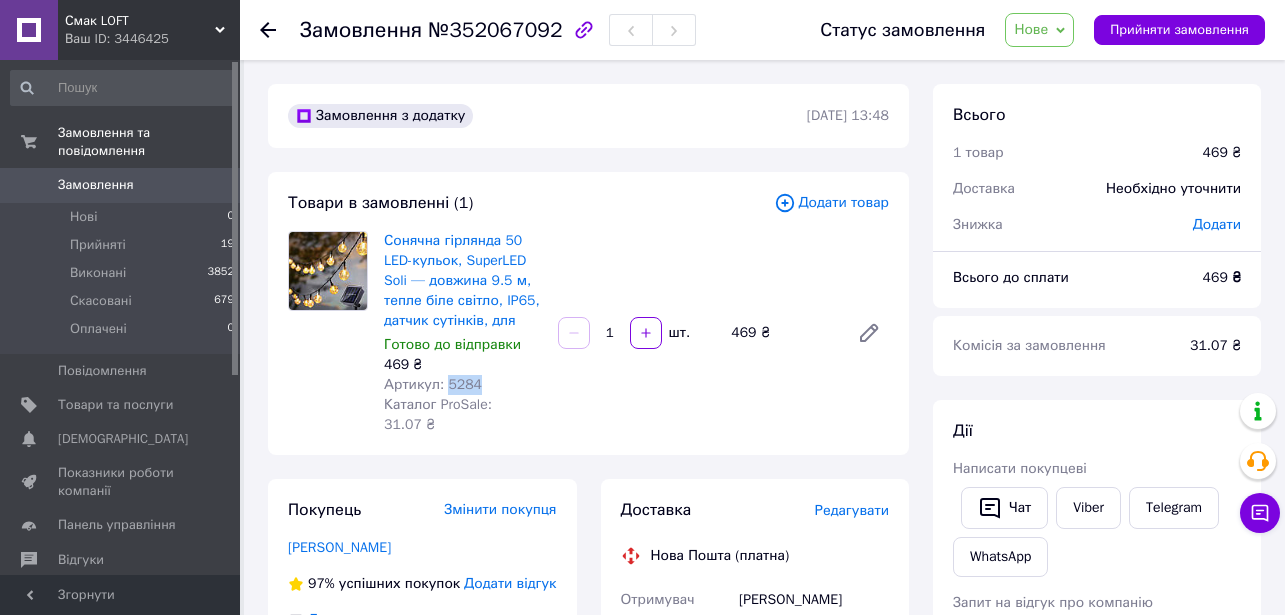click on "Артикул: 5284" at bounding box center (433, 384) 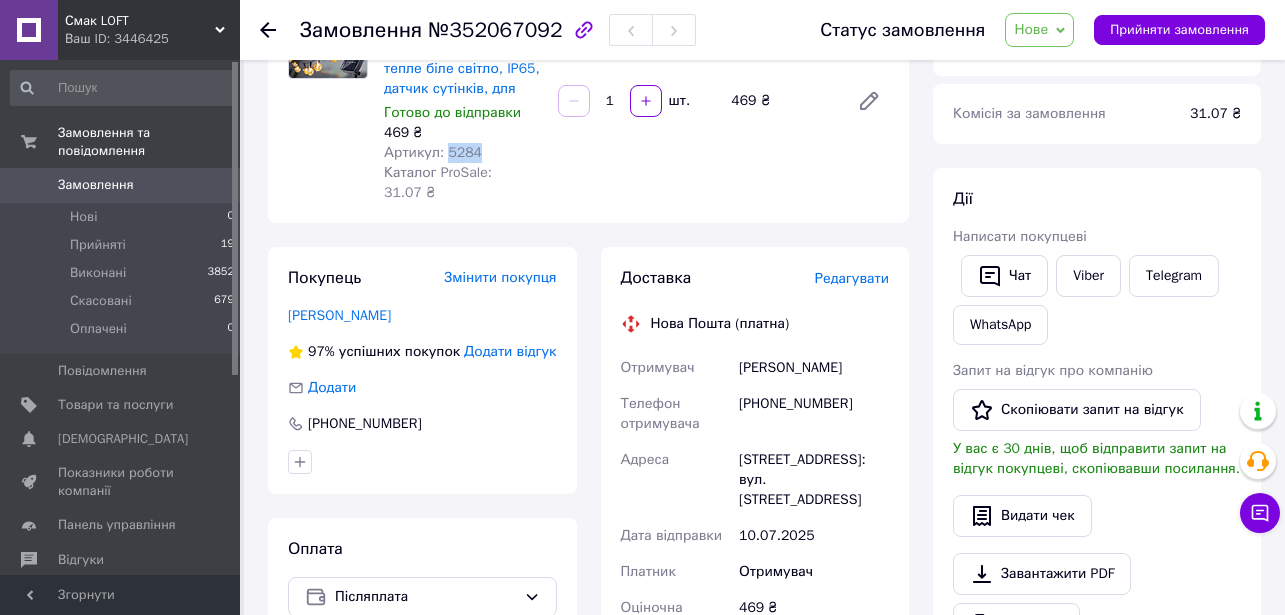 scroll, scrollTop: 360, scrollLeft: 0, axis: vertical 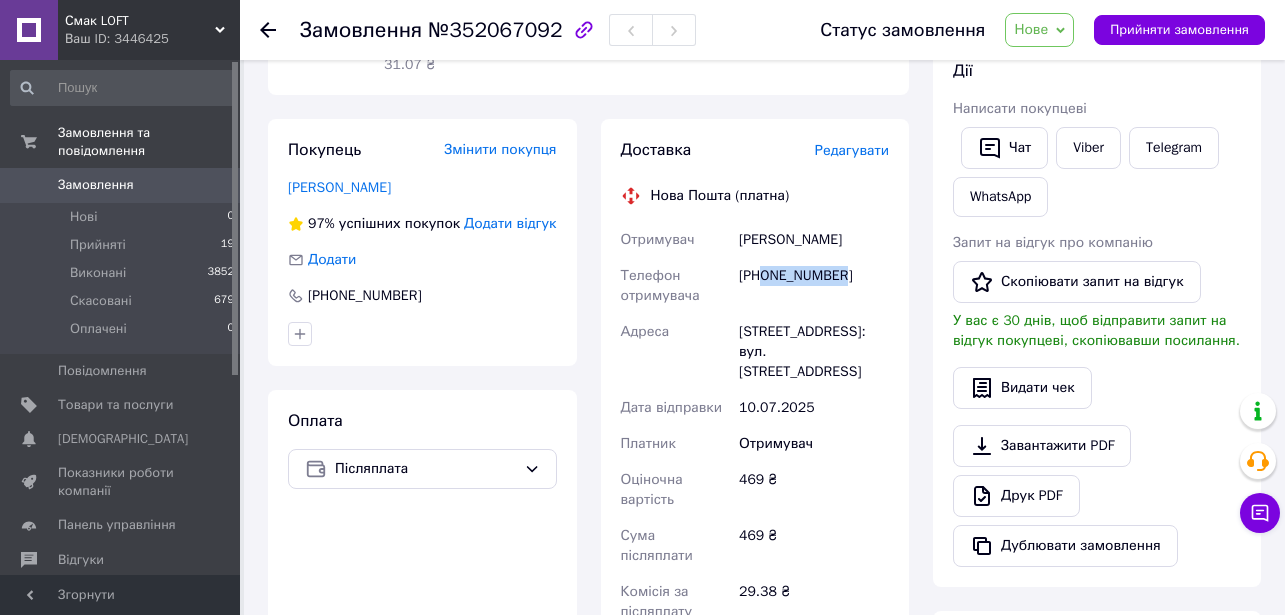 drag, startPoint x: 854, startPoint y: 278, endPoint x: 871, endPoint y: 296, distance: 24.758837 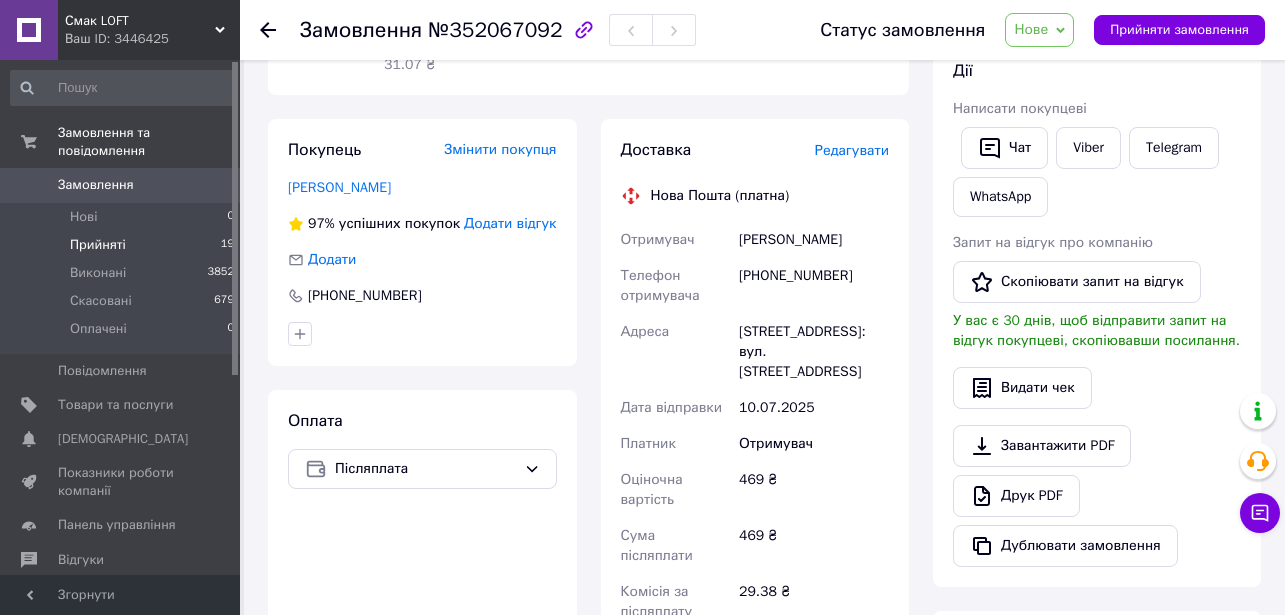 click on "Прийняті" at bounding box center [98, 245] 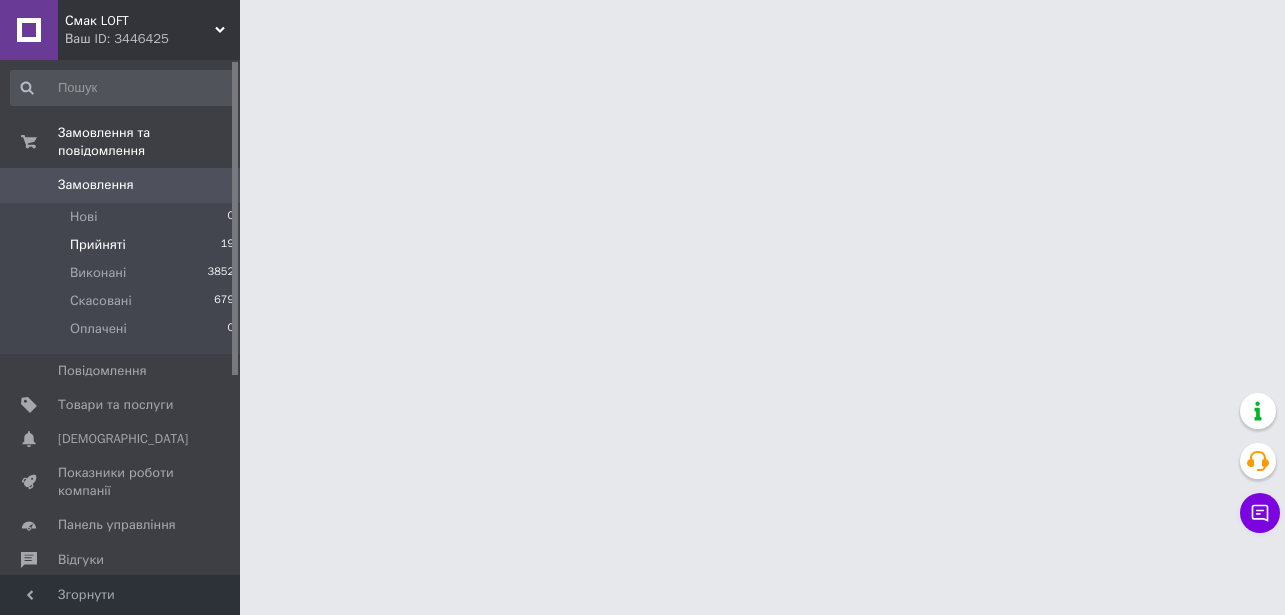 scroll, scrollTop: 0, scrollLeft: 0, axis: both 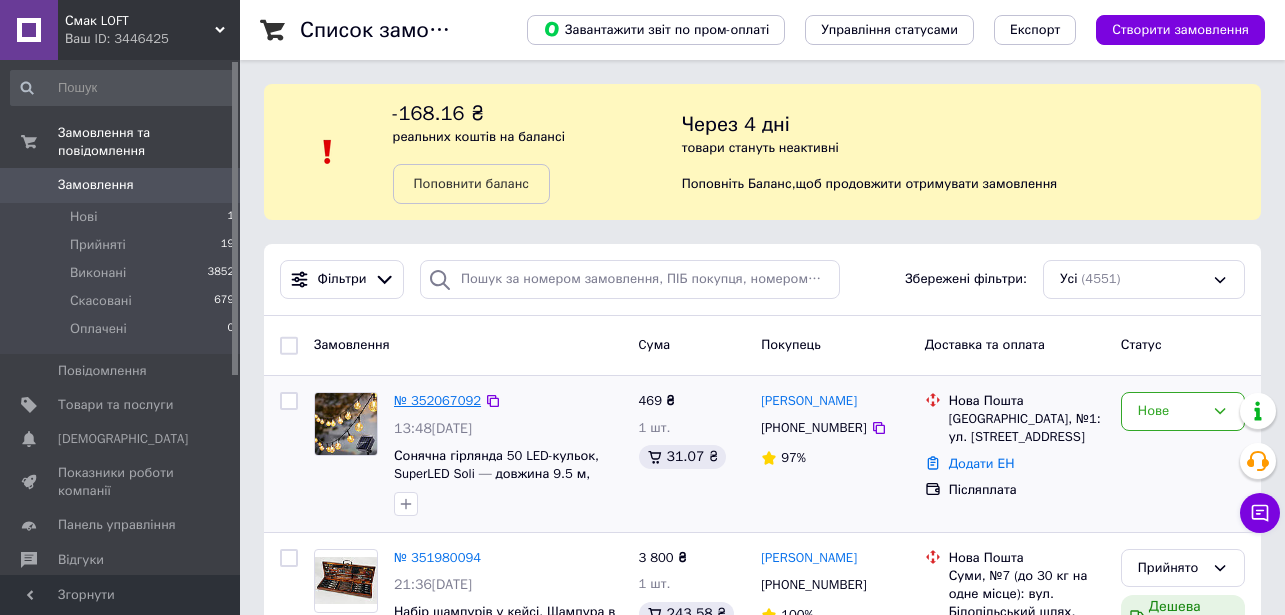 click on "№ 352067092" at bounding box center (437, 400) 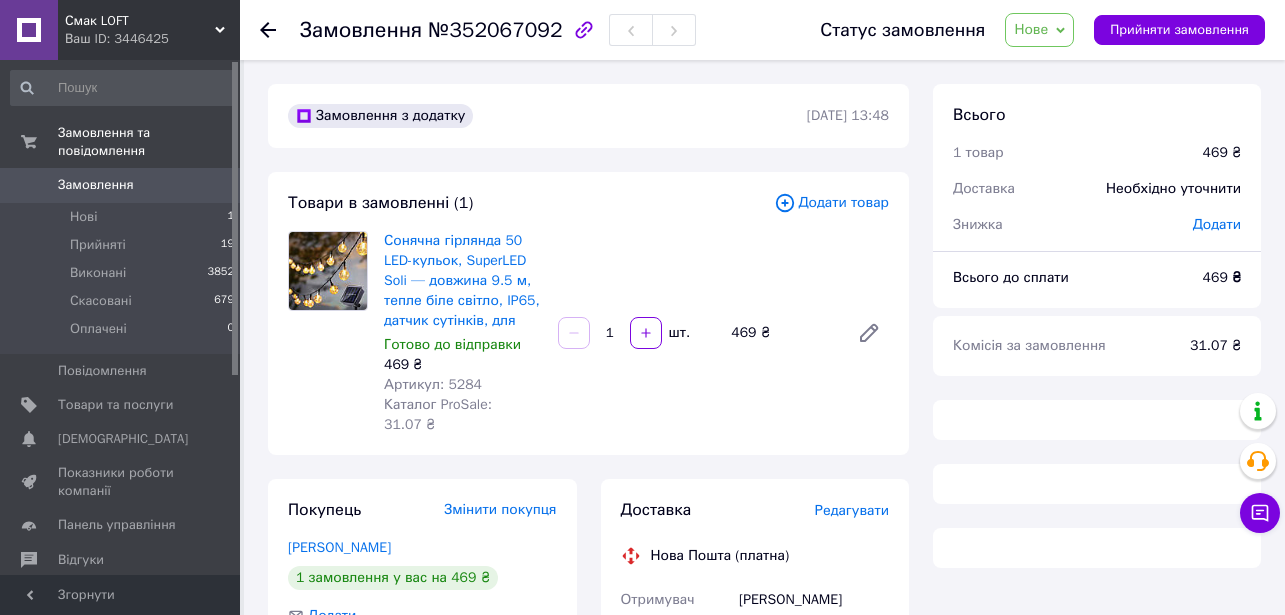 scroll, scrollTop: 318, scrollLeft: 0, axis: vertical 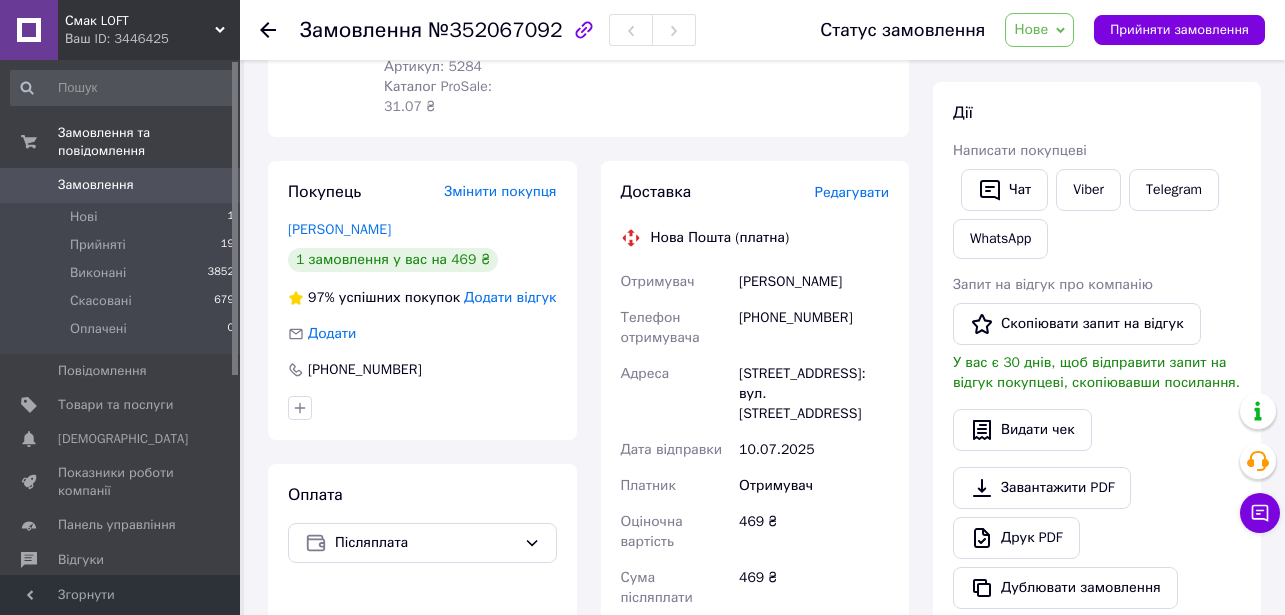 drag, startPoint x: 828, startPoint y: 287, endPoint x: 737, endPoint y: 260, distance: 94.92102 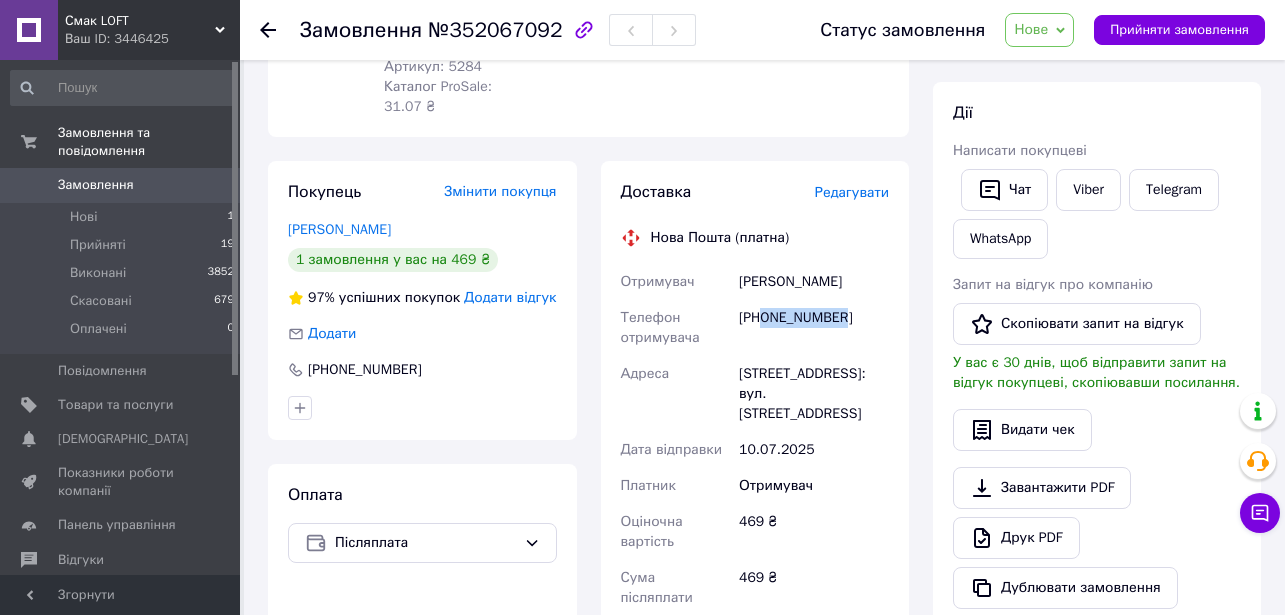 drag, startPoint x: 852, startPoint y: 311, endPoint x: 764, endPoint y: 310, distance: 88.005684 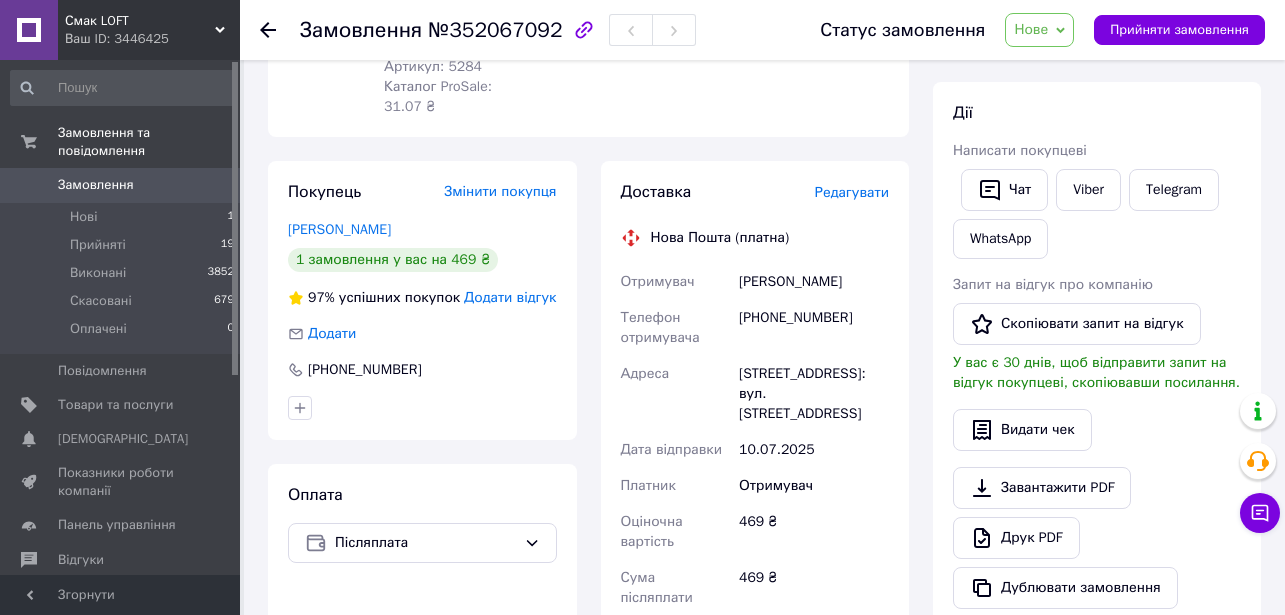 click on "Мала Виска, №1: вул. Центральна, 139" at bounding box center [814, 394] 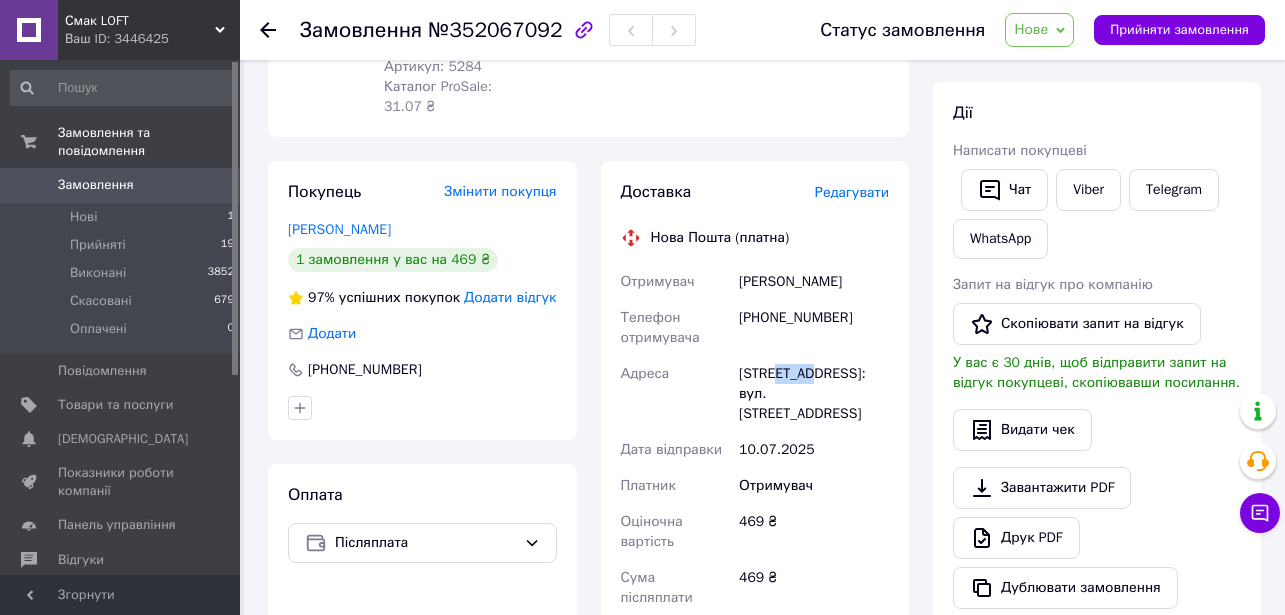 click on "Мала Виска, №1: вул. Центральна, 139" at bounding box center [814, 394] 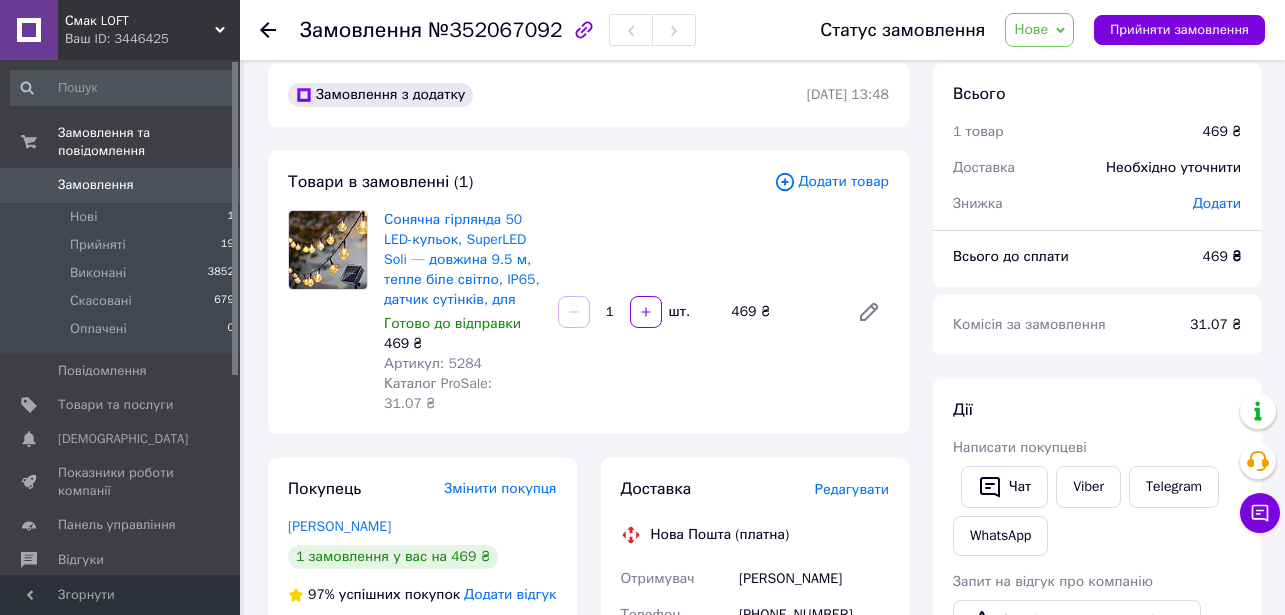 scroll, scrollTop: 0, scrollLeft: 0, axis: both 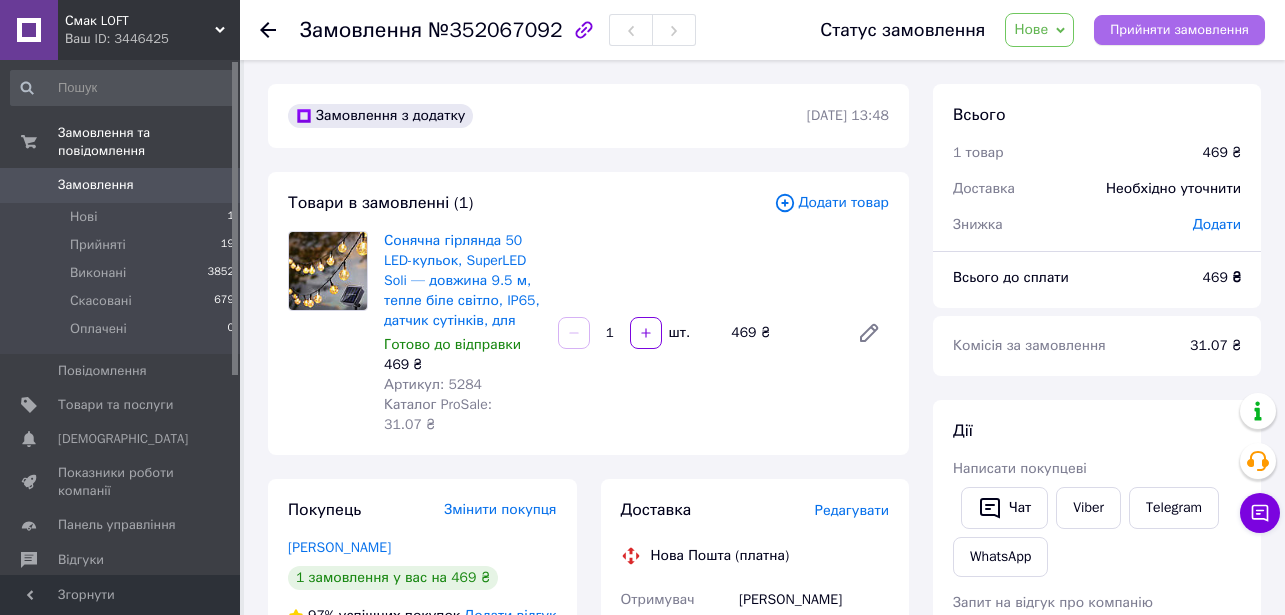 click on "Прийняти замовлення" at bounding box center [1179, 30] 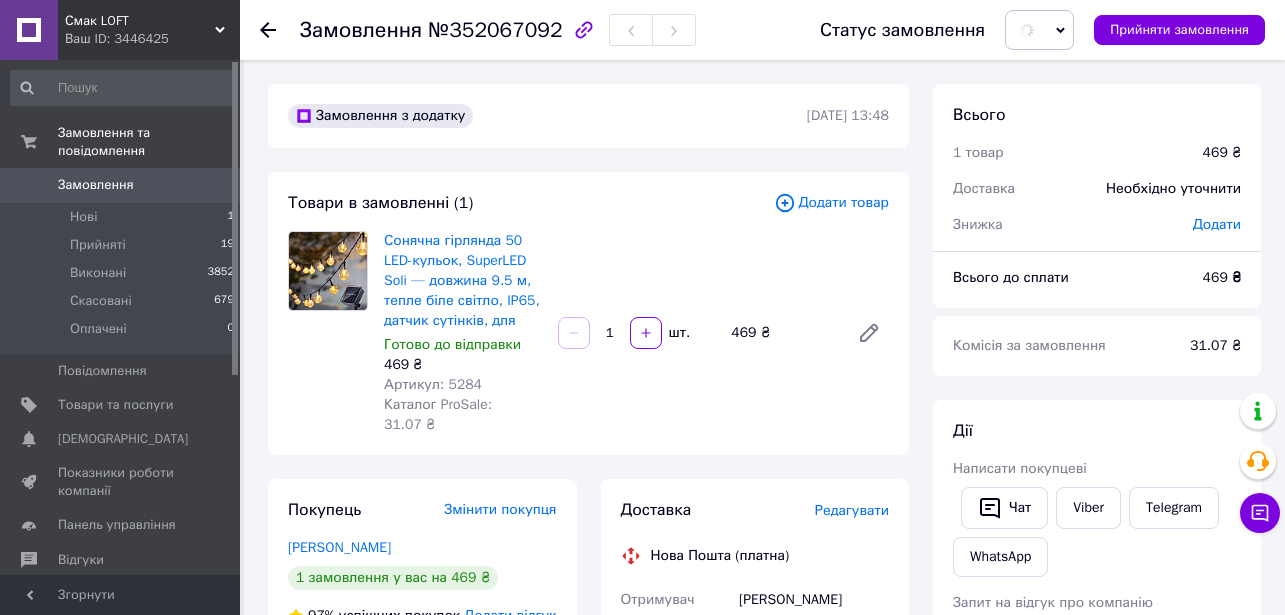 click on "Артикул: 5284" at bounding box center [433, 384] 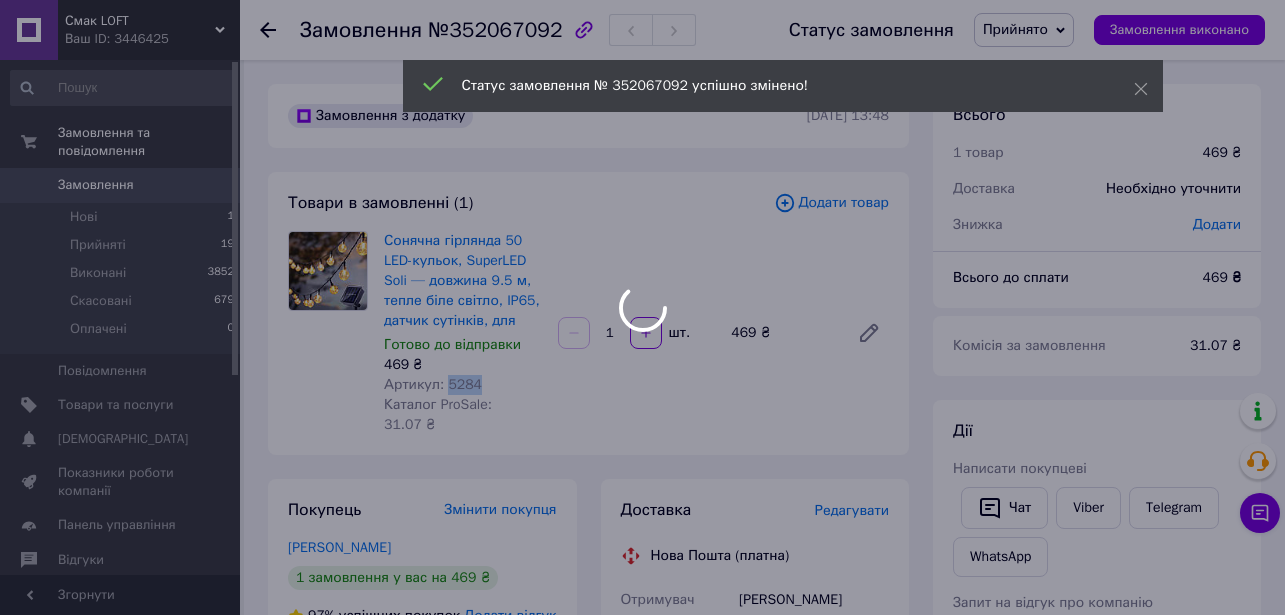 click on "Артикул: 5284" at bounding box center [433, 384] 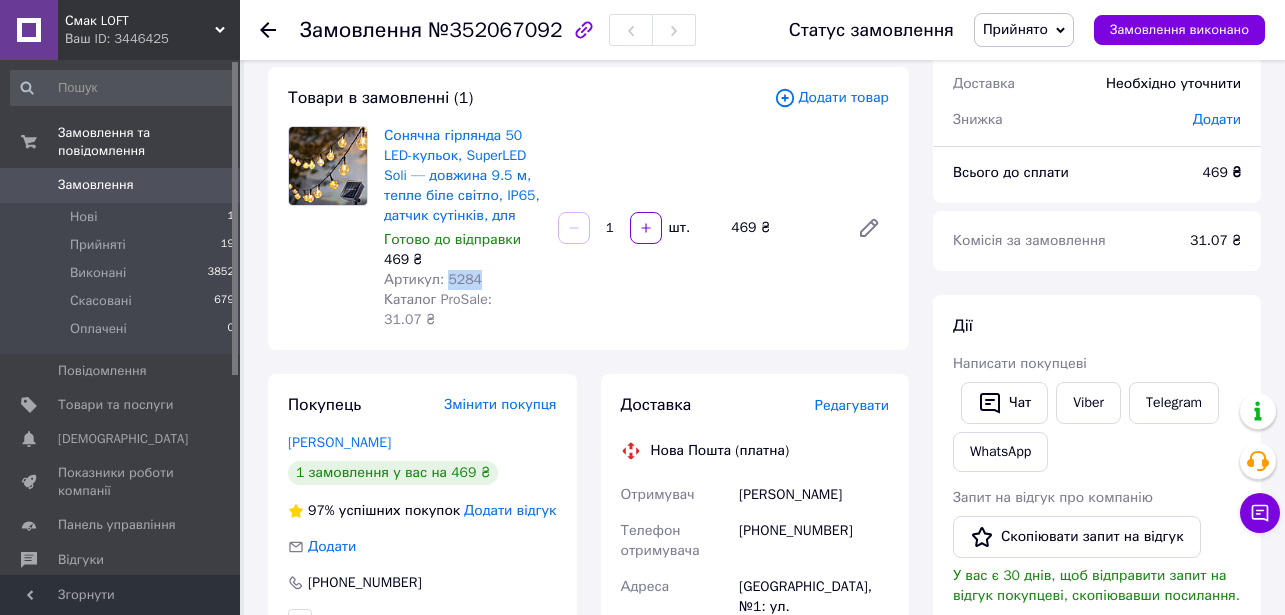 scroll, scrollTop: 240, scrollLeft: 0, axis: vertical 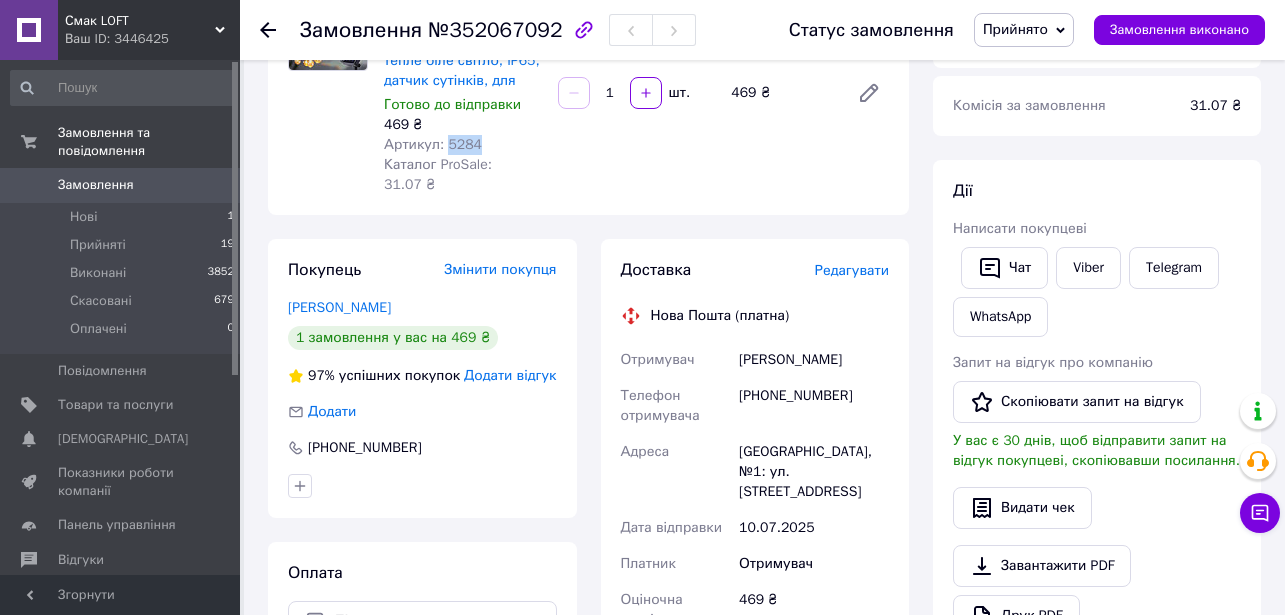 drag, startPoint x: 739, startPoint y: 341, endPoint x: 832, endPoint y: 360, distance: 94.92102 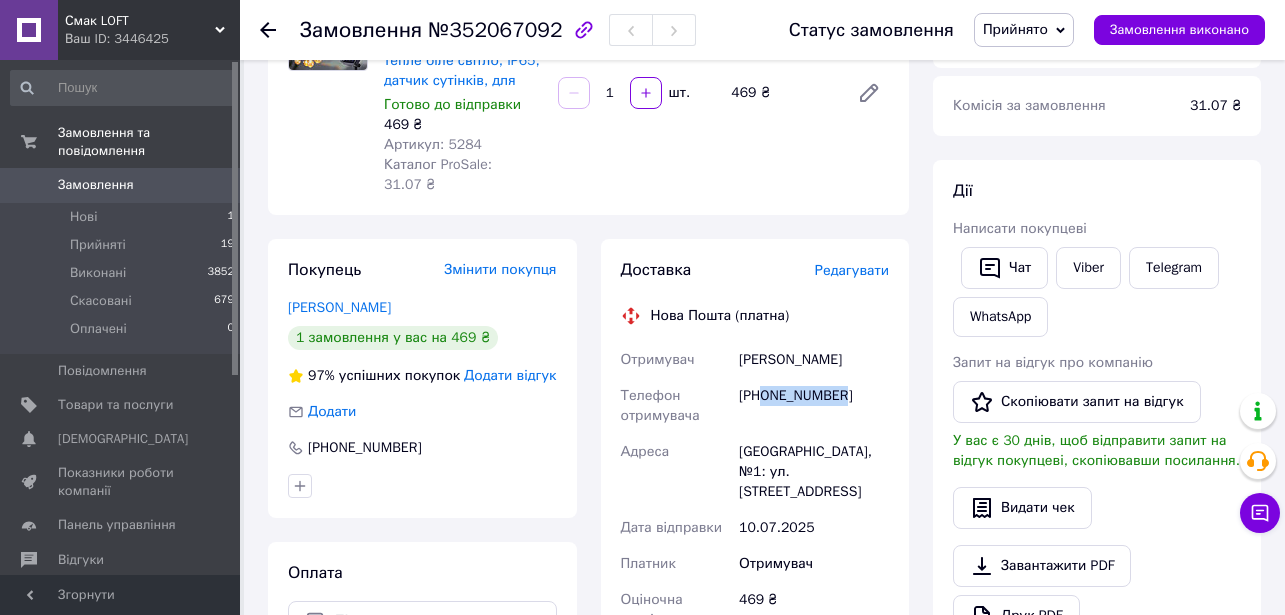 drag, startPoint x: 866, startPoint y: 392, endPoint x: 764, endPoint y: 390, distance: 102.01961 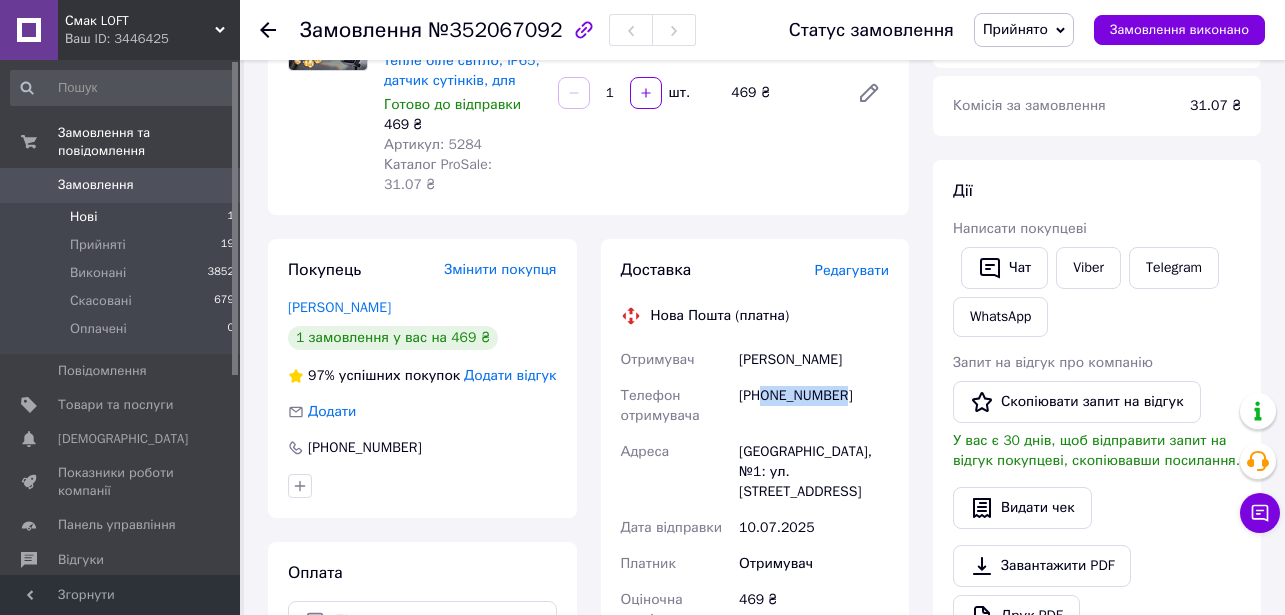 click on "Нові" at bounding box center (83, 217) 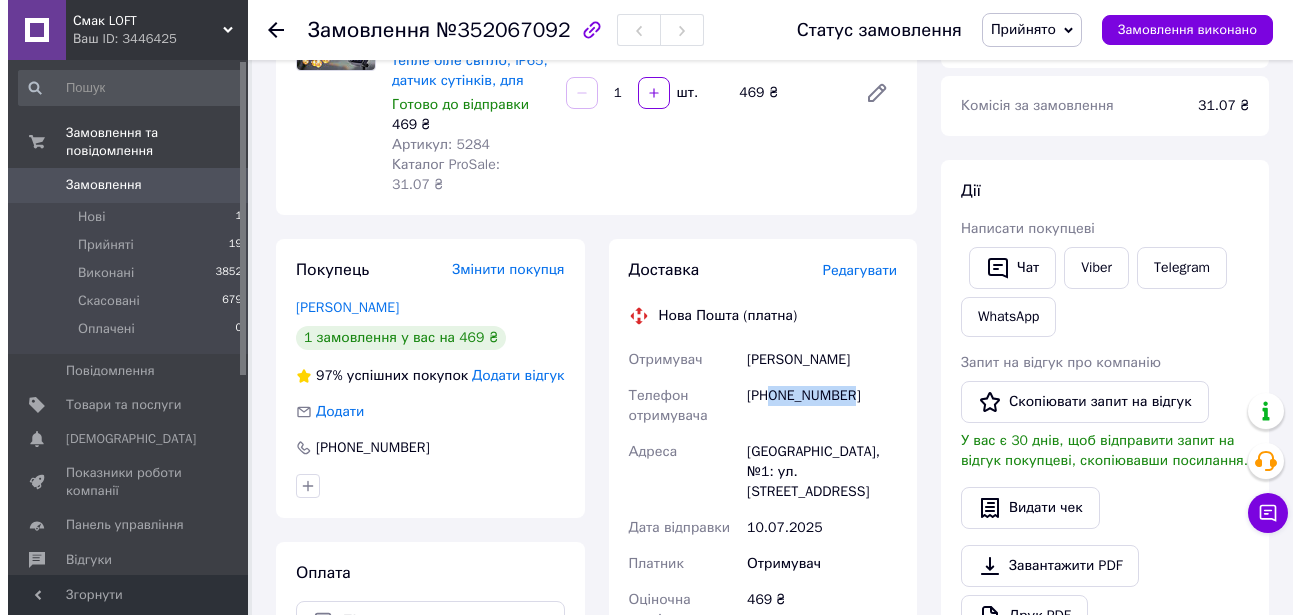 scroll, scrollTop: 0, scrollLeft: 0, axis: both 